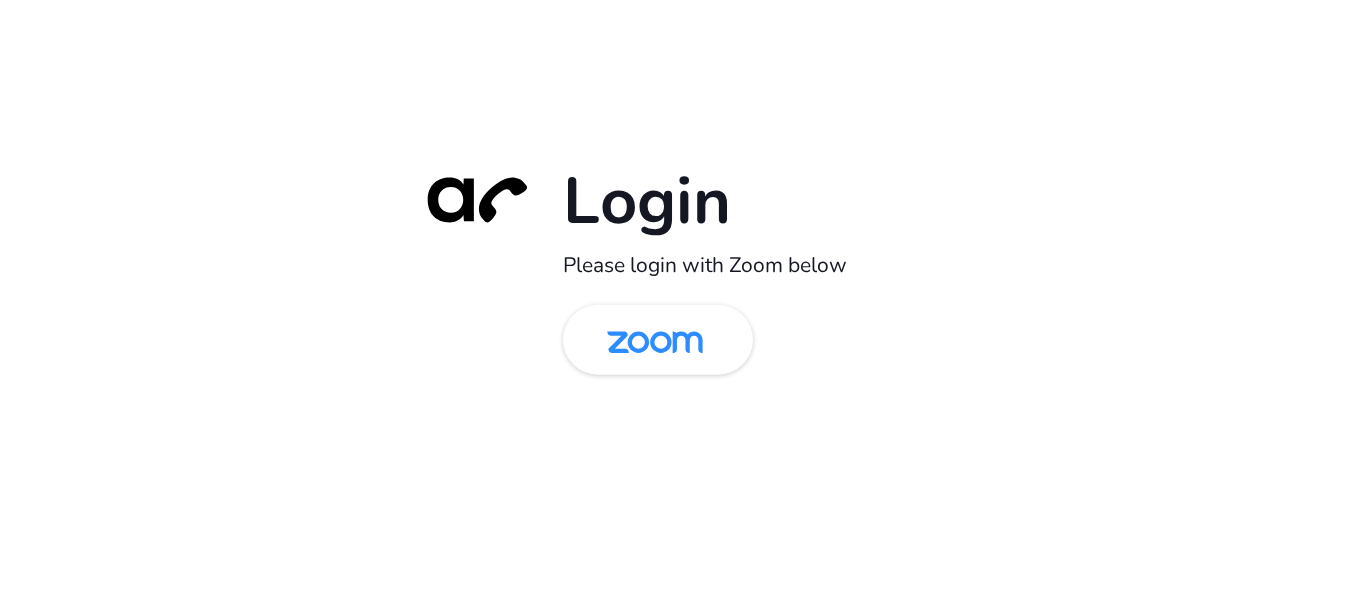 scroll, scrollTop: 0, scrollLeft: 0, axis: both 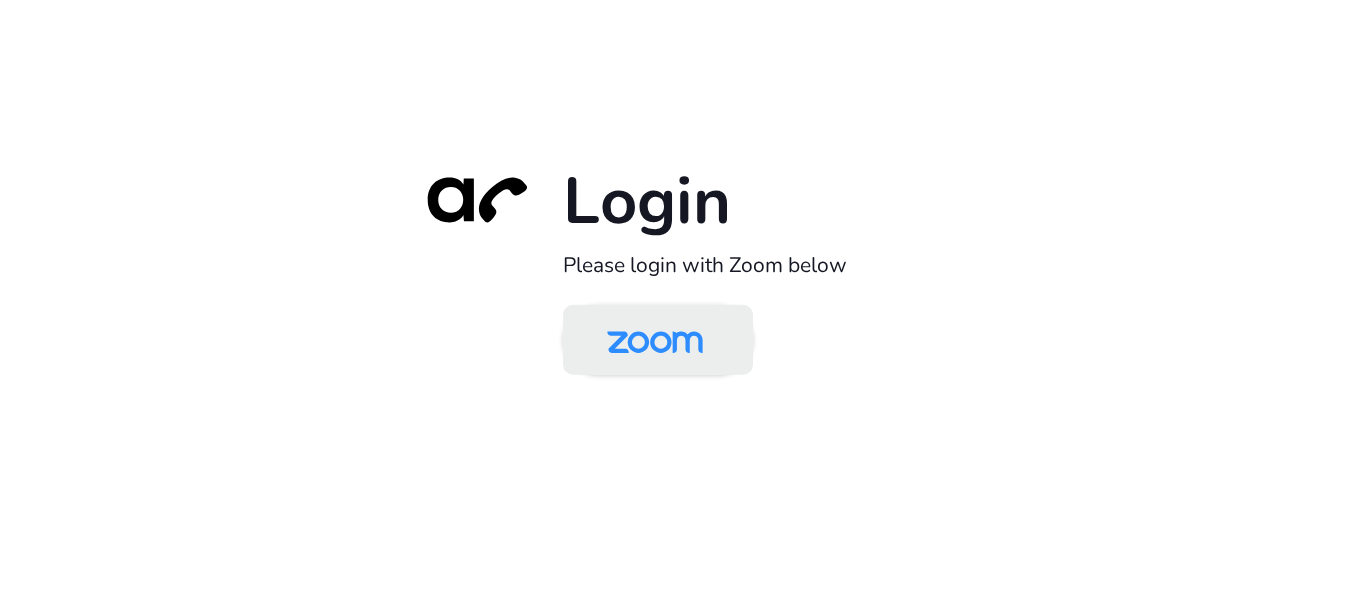 click at bounding box center [655, 341] 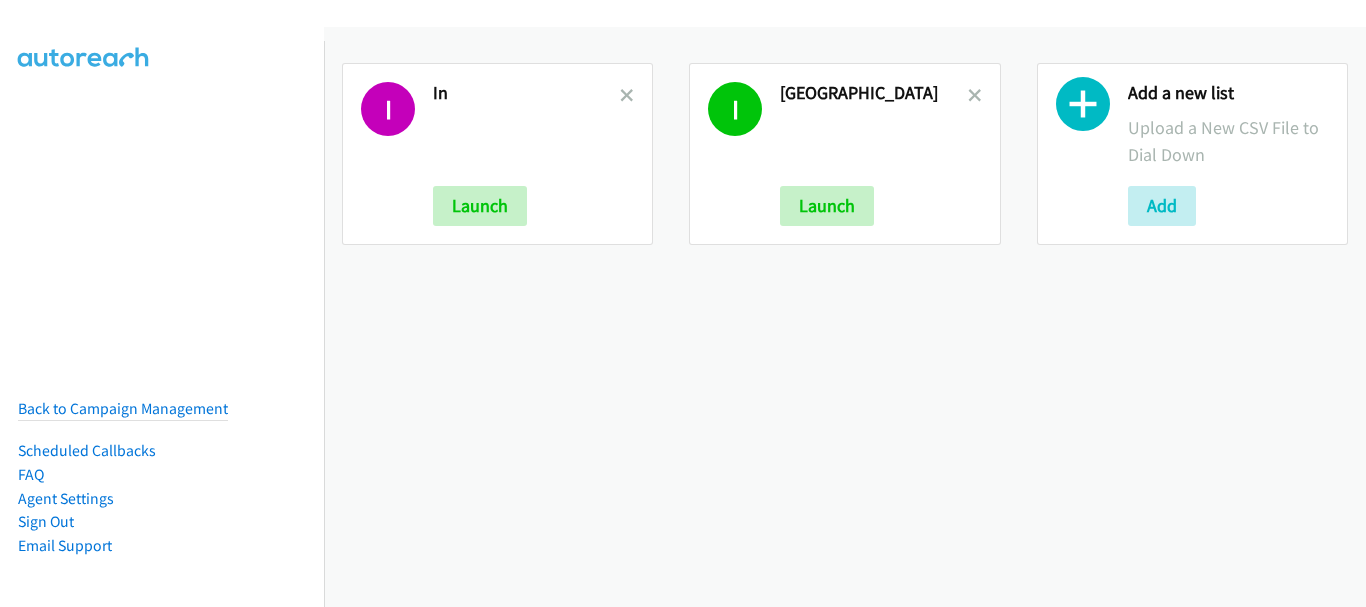 scroll, scrollTop: 0, scrollLeft: 0, axis: both 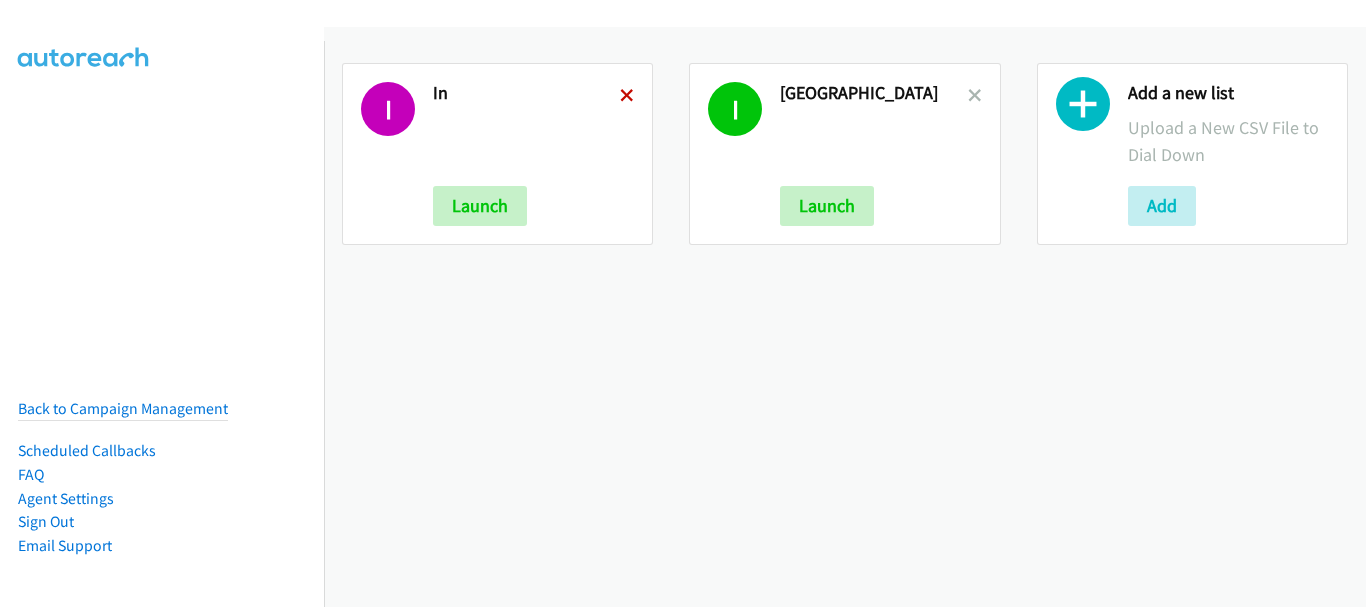 click at bounding box center (627, 97) 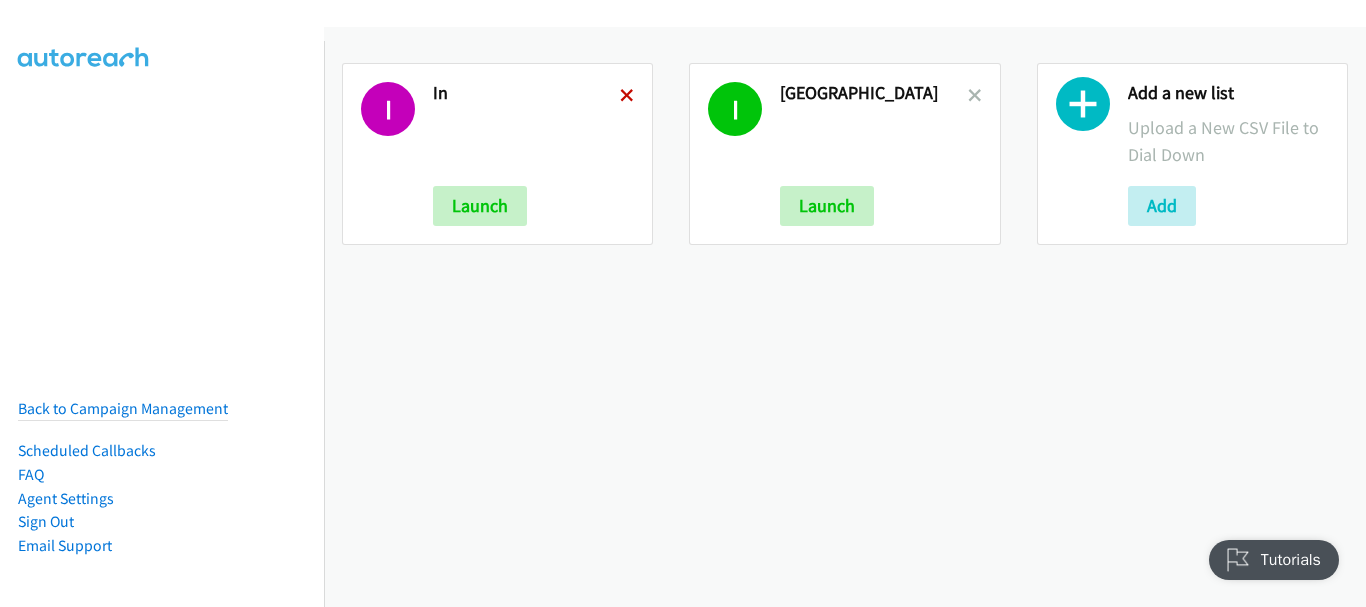 scroll, scrollTop: 0, scrollLeft: 0, axis: both 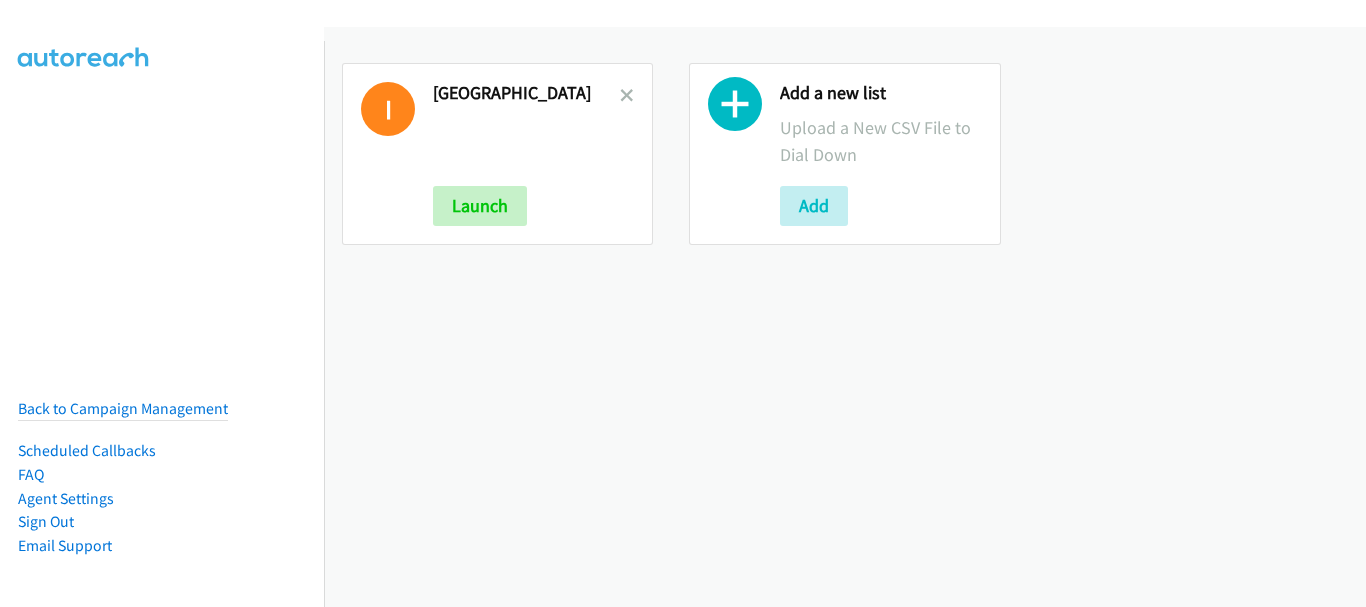 click at bounding box center [627, 97] 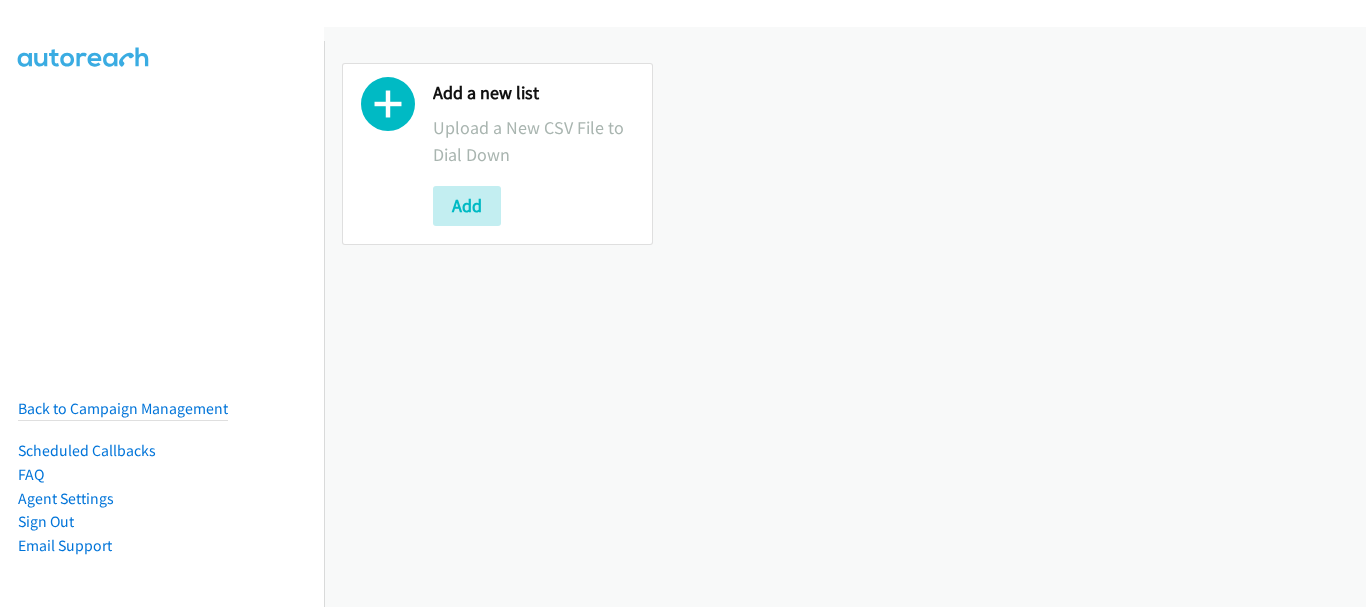 click on "Add a new list
Upload a New CSV File to Dial Down
Add" at bounding box center (845, 154) 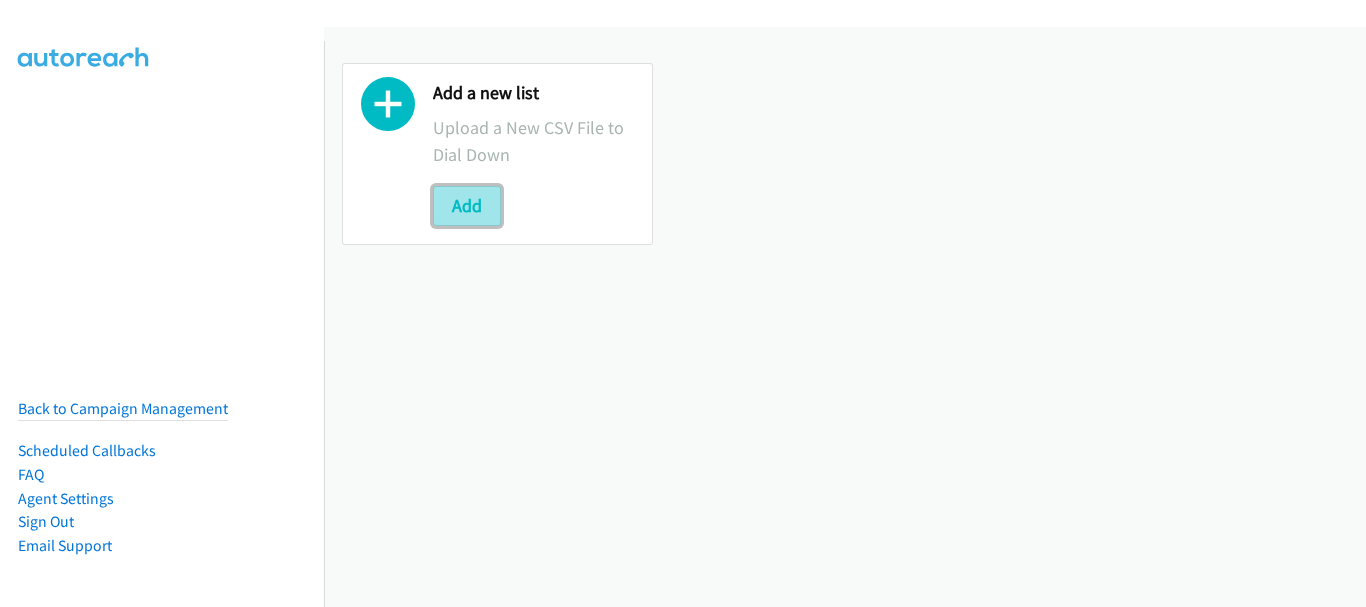 click on "Add" at bounding box center (467, 206) 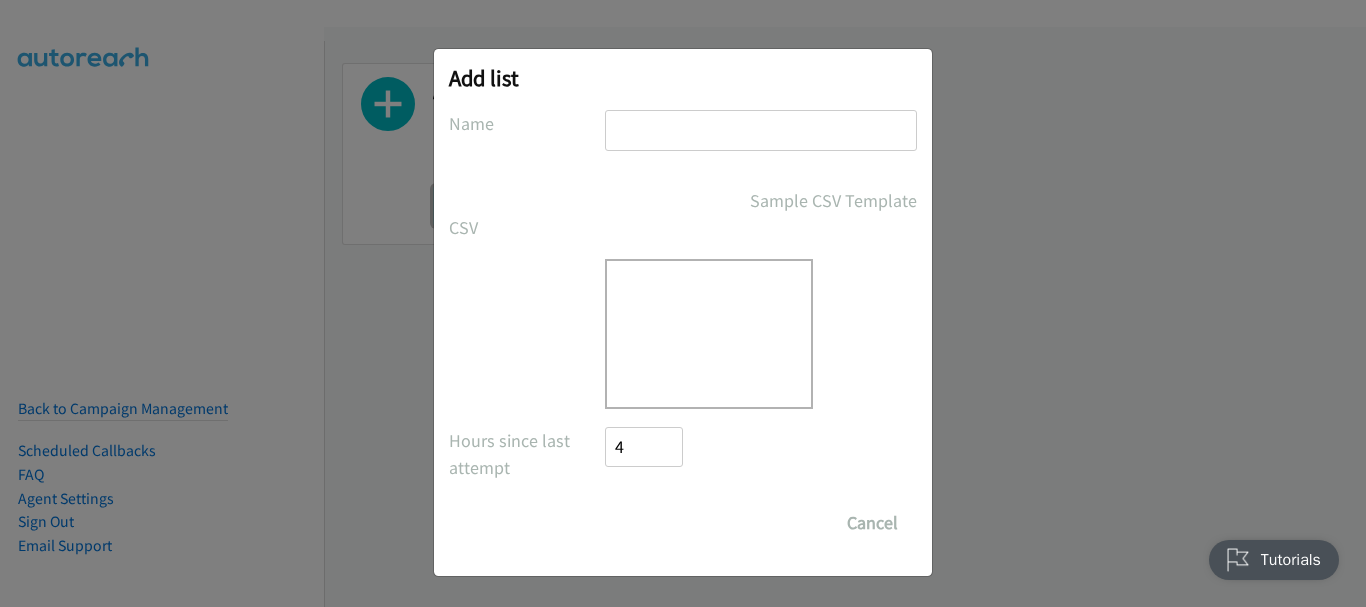 scroll, scrollTop: 0, scrollLeft: 0, axis: both 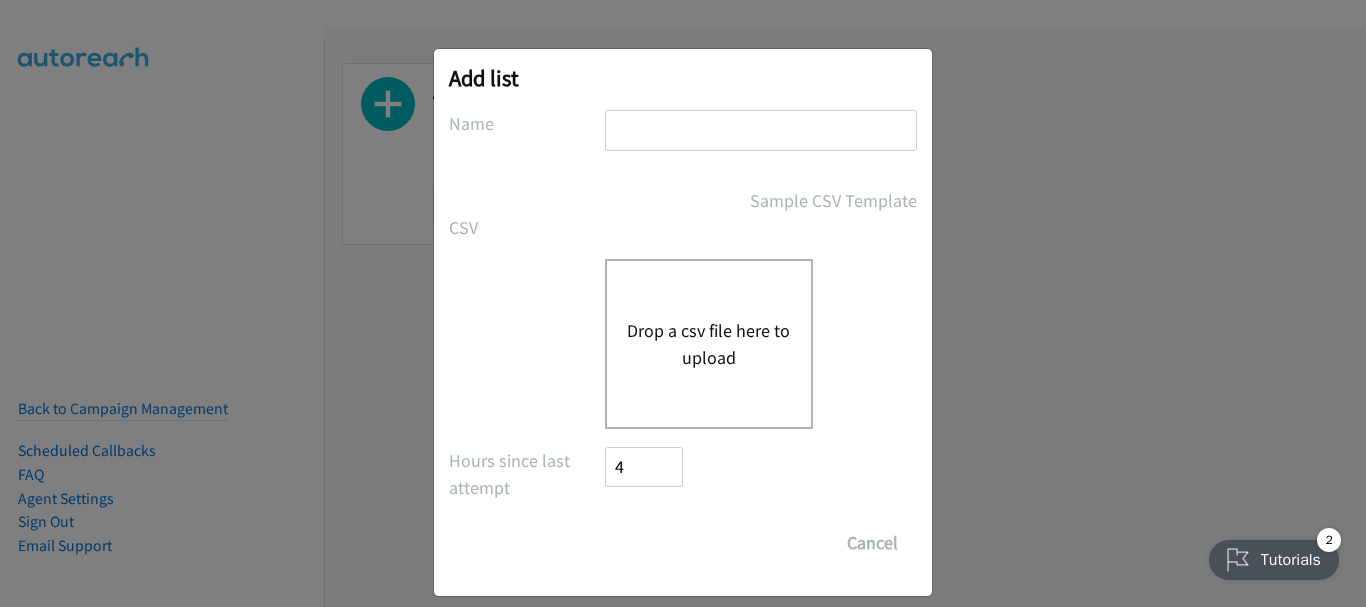 click at bounding box center [761, 130] 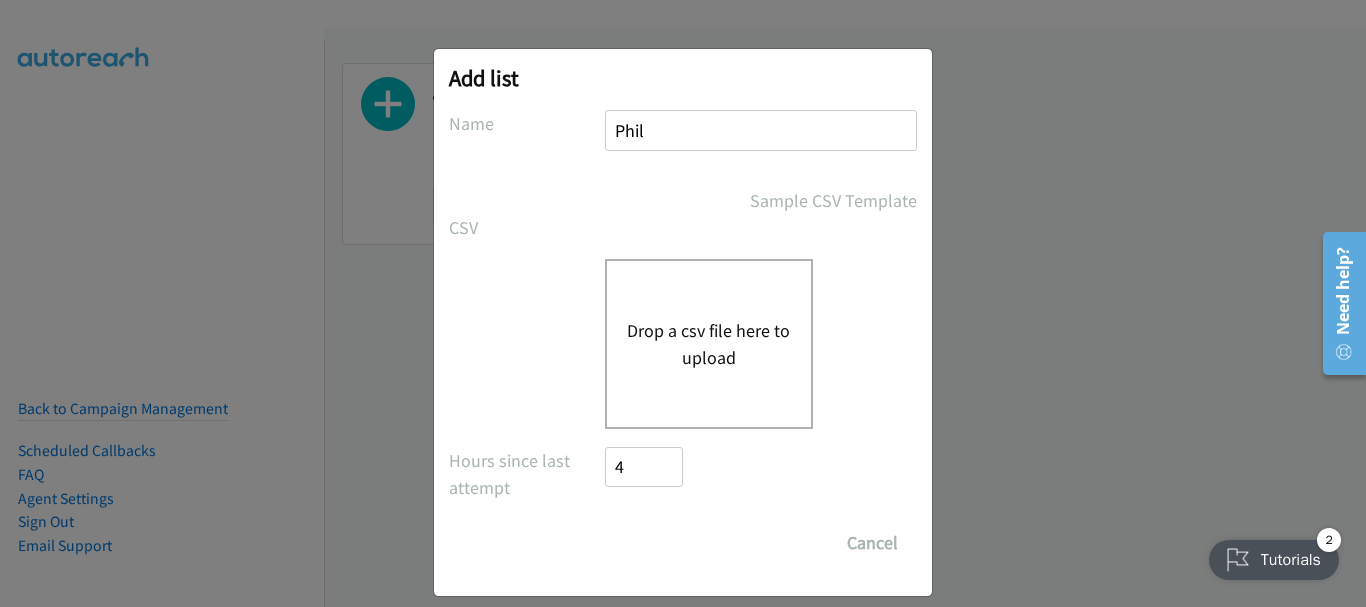 type on "Phil" 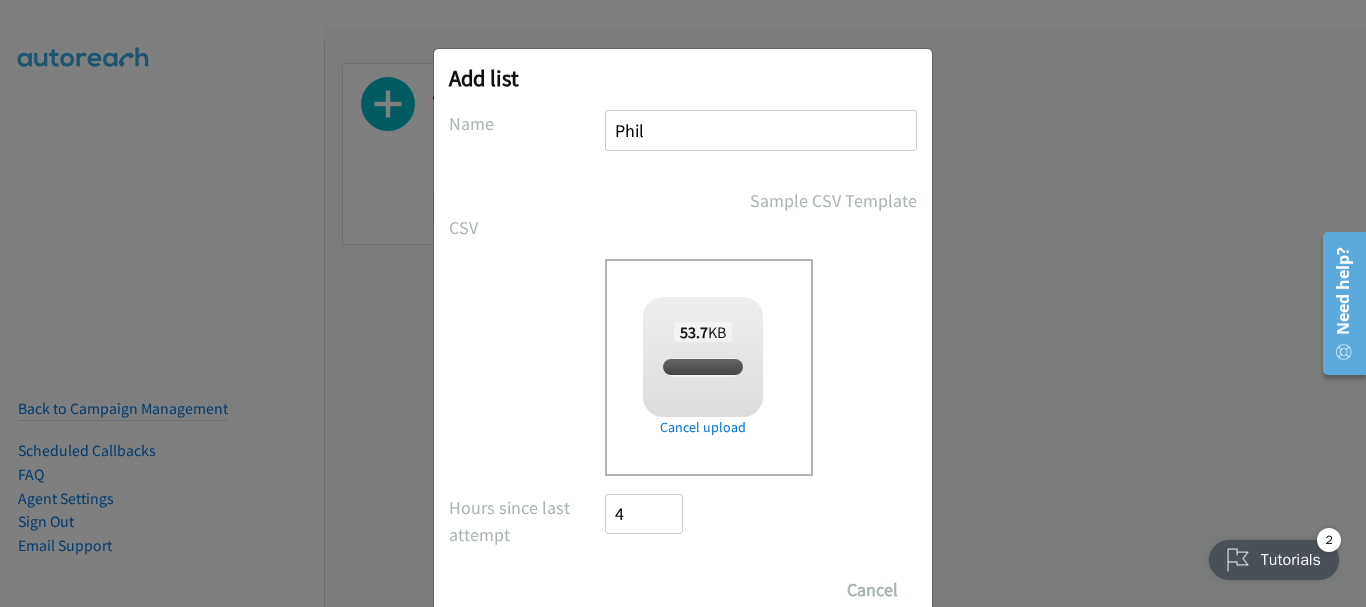 checkbox on "true" 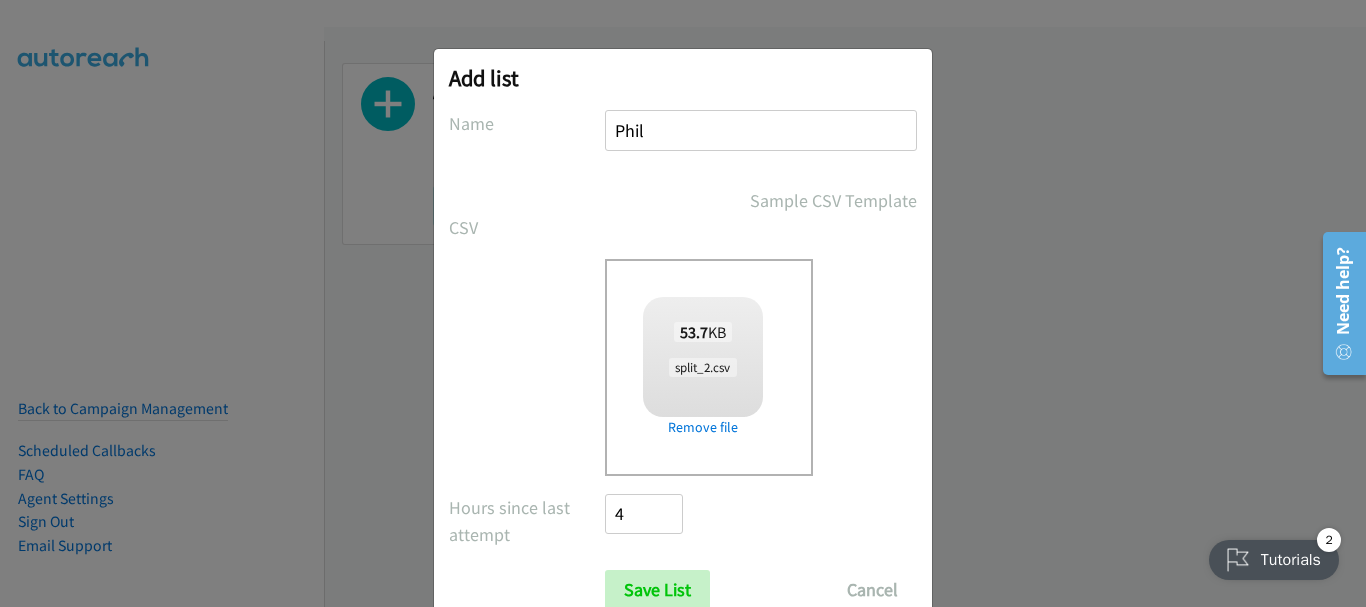 scroll, scrollTop: 67, scrollLeft: 0, axis: vertical 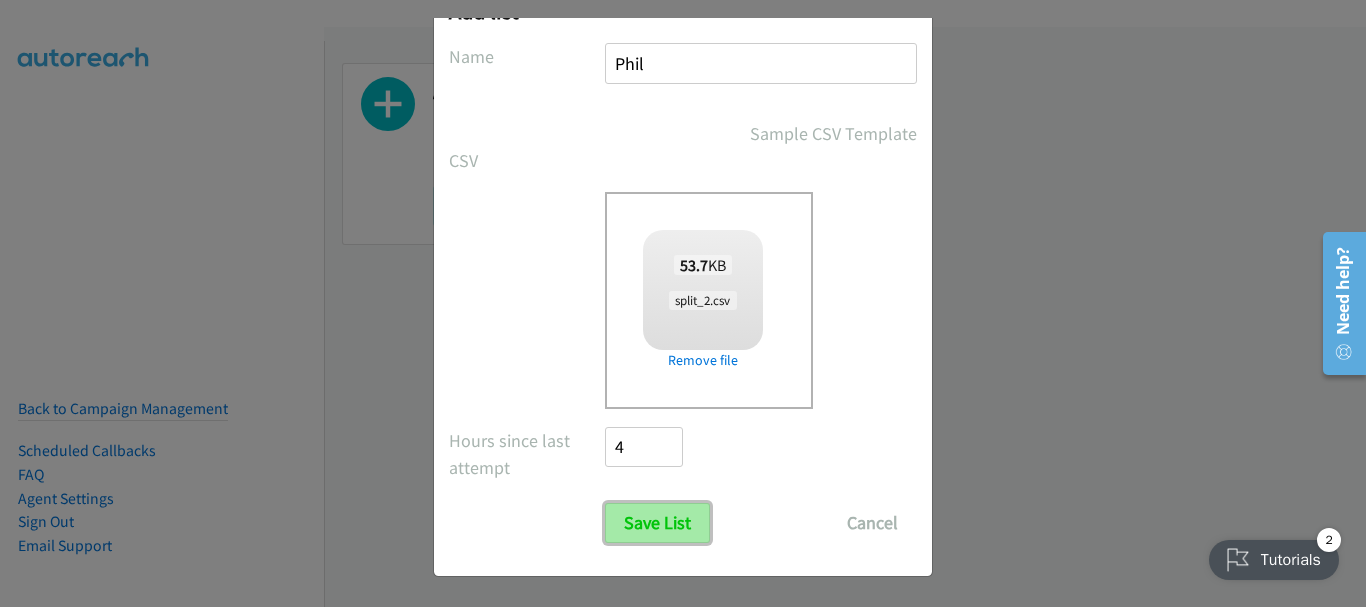 click on "Save List" at bounding box center (657, 523) 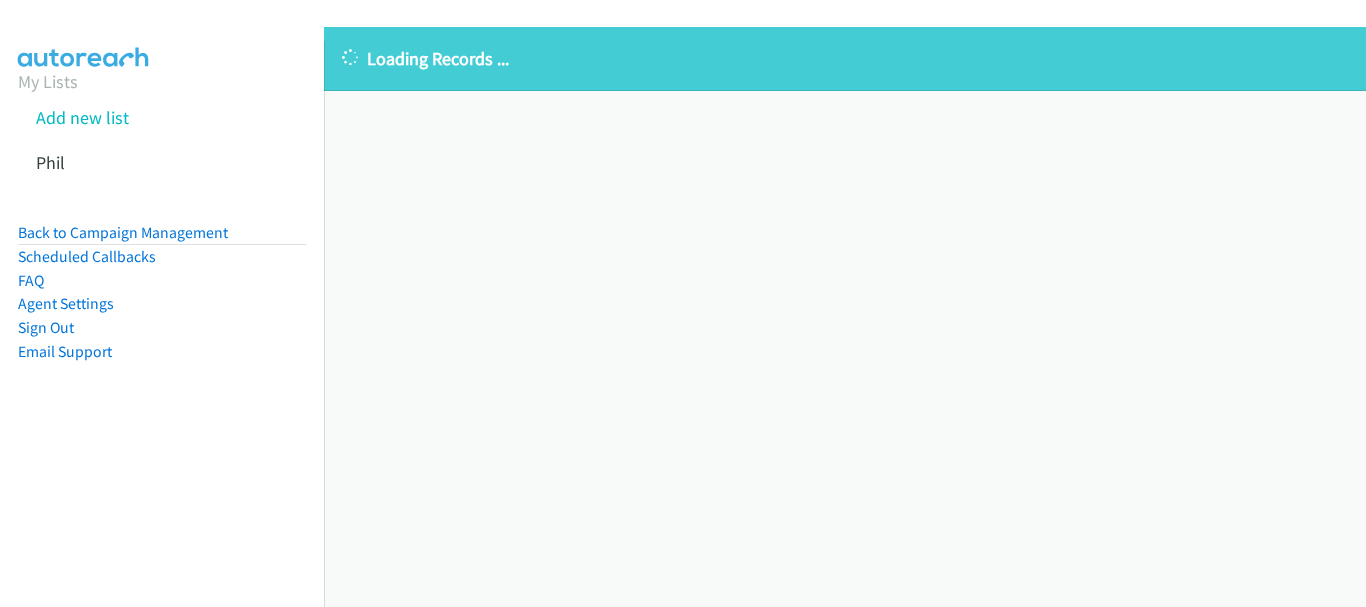 scroll, scrollTop: 0, scrollLeft: 0, axis: both 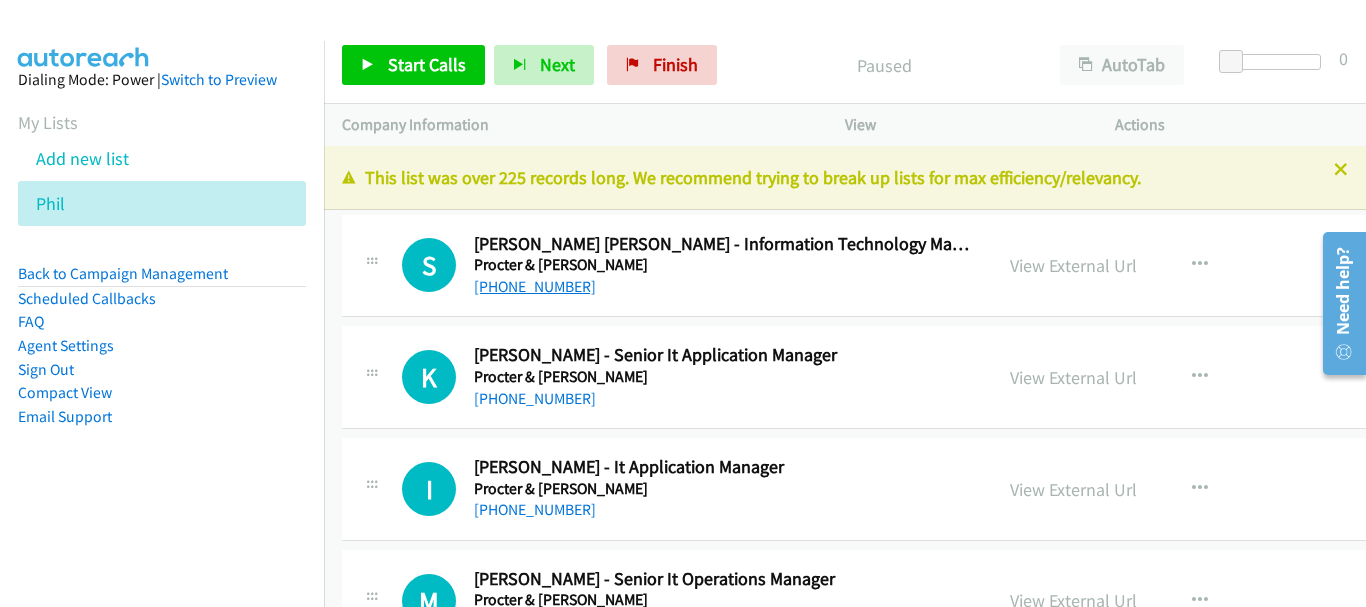 click on "[PHONE_NUMBER]" at bounding box center [535, 286] 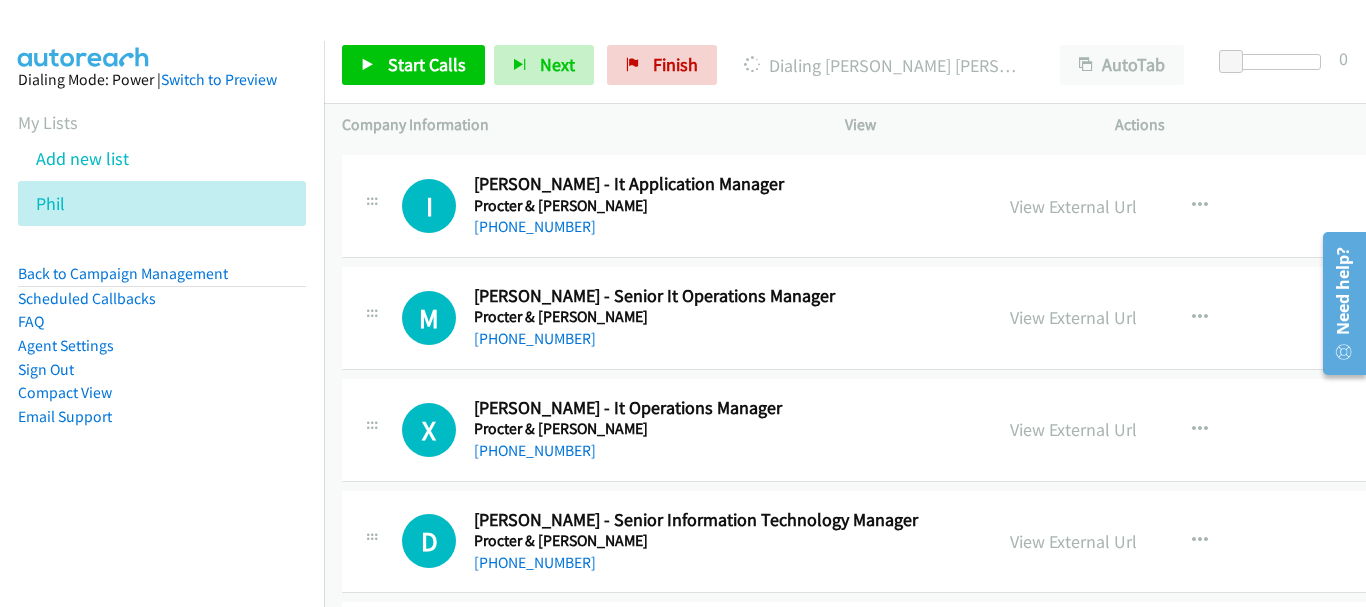 scroll, scrollTop: 300, scrollLeft: 0, axis: vertical 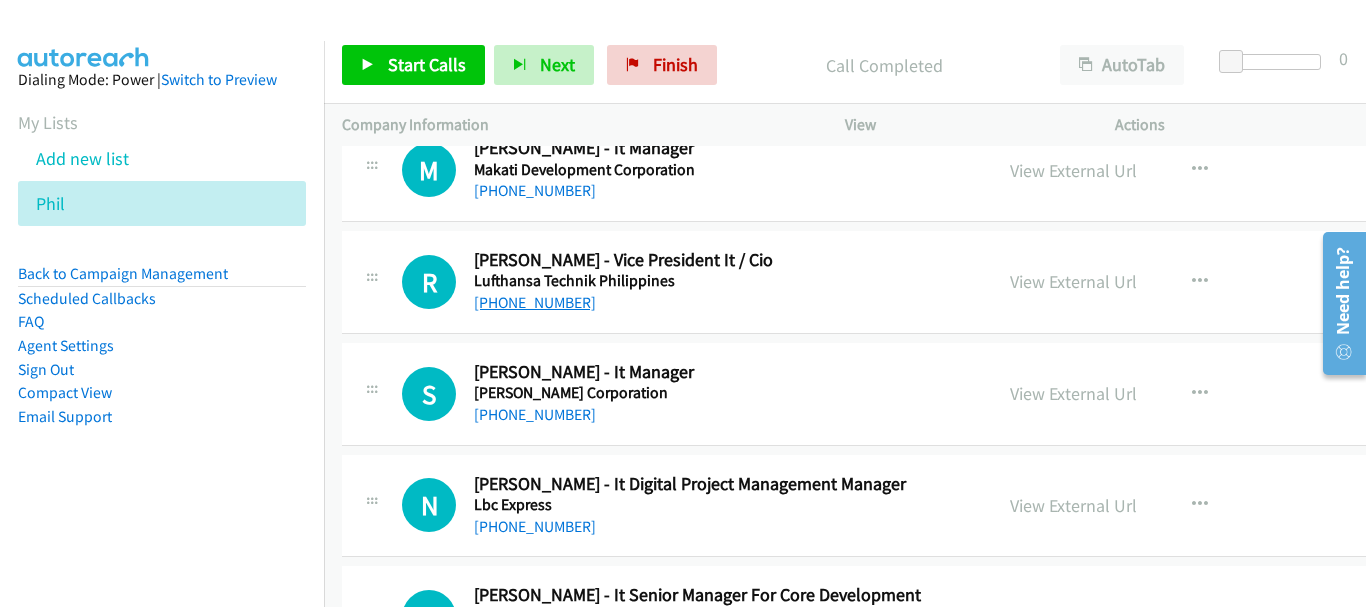 click on "[PHONE_NUMBER]" at bounding box center [535, 302] 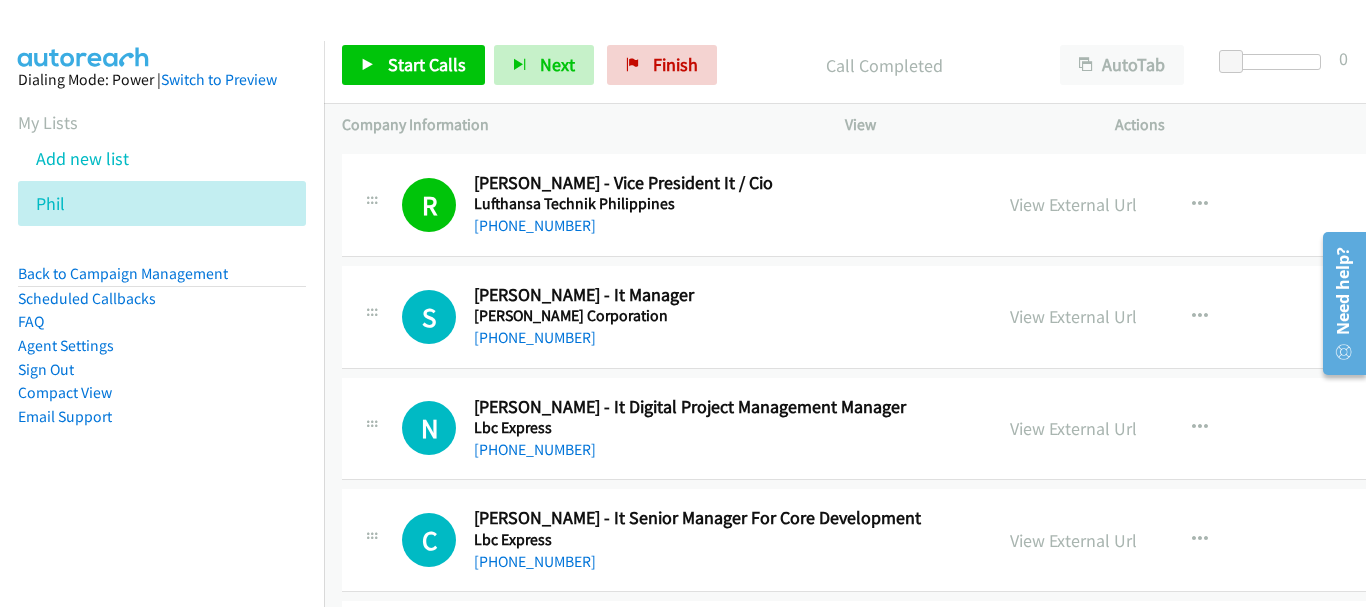 scroll, scrollTop: 23676, scrollLeft: 0, axis: vertical 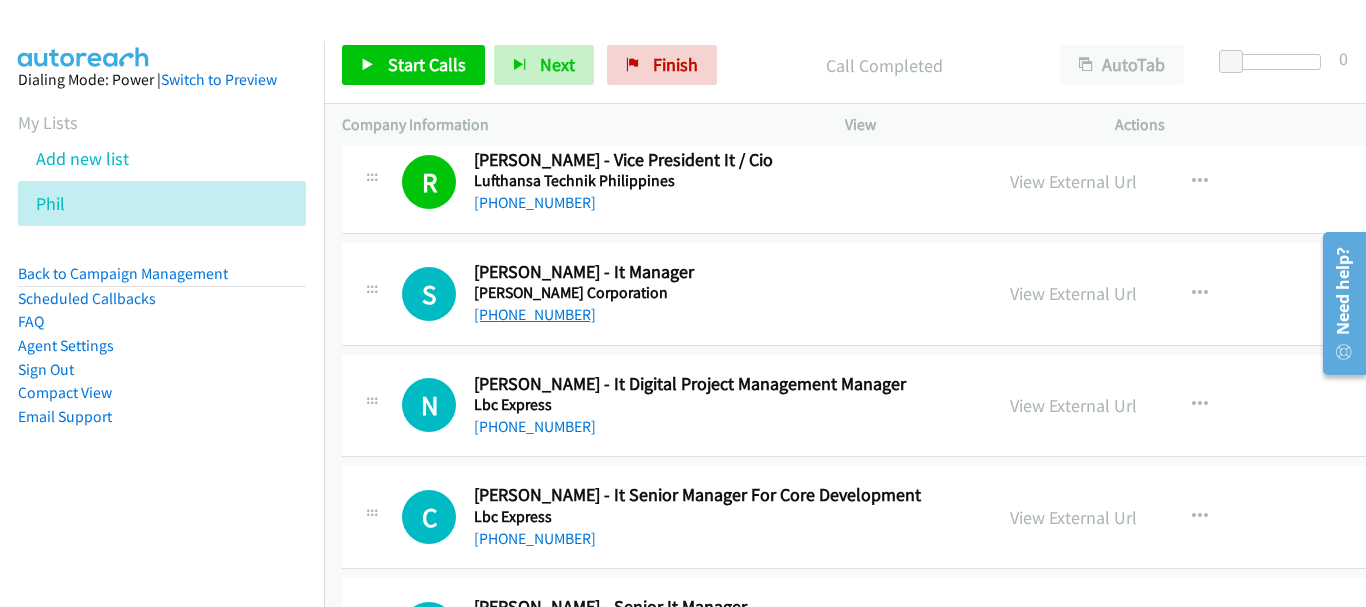 click on "[PHONE_NUMBER]" at bounding box center (535, 314) 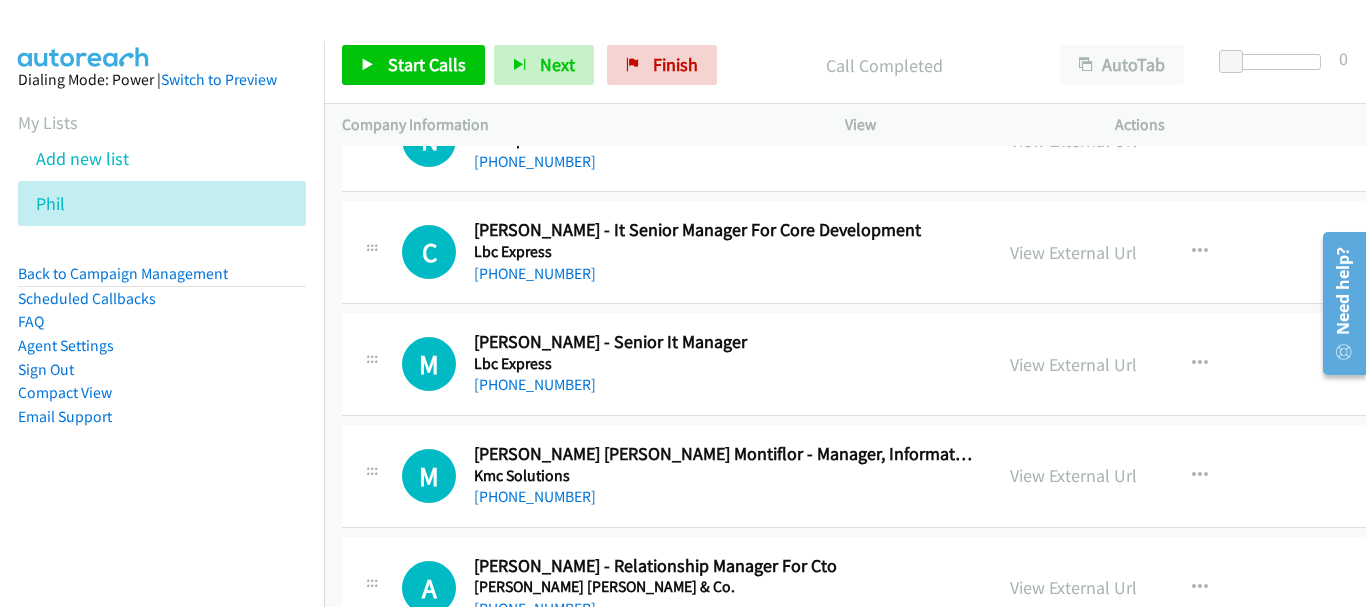 scroll, scrollTop: 23976, scrollLeft: 0, axis: vertical 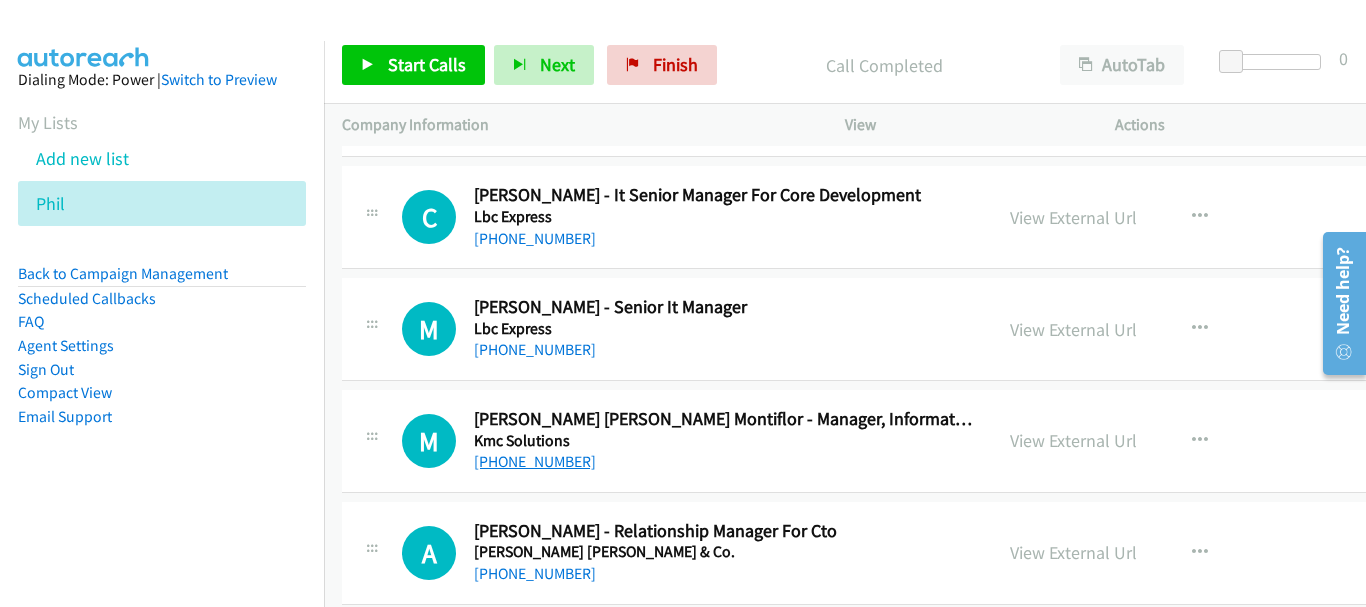 click on "[PHONE_NUMBER]" at bounding box center (535, 461) 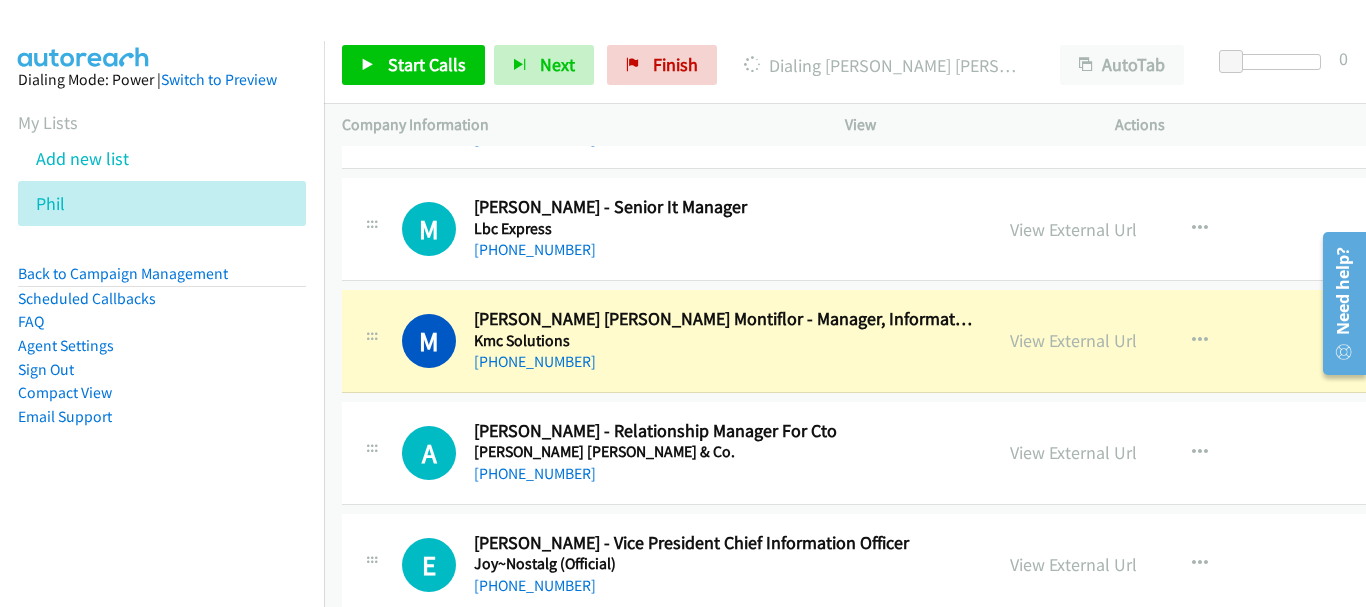 scroll, scrollTop: 24176, scrollLeft: 0, axis: vertical 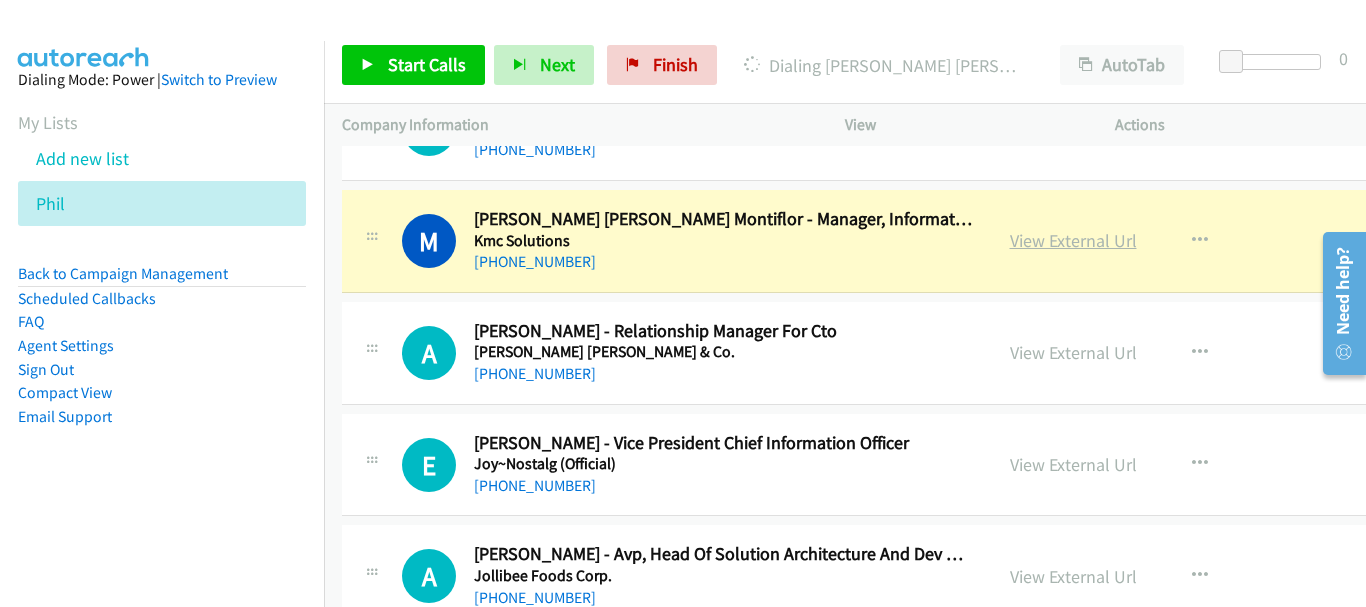 click on "View External Url" at bounding box center [1073, 240] 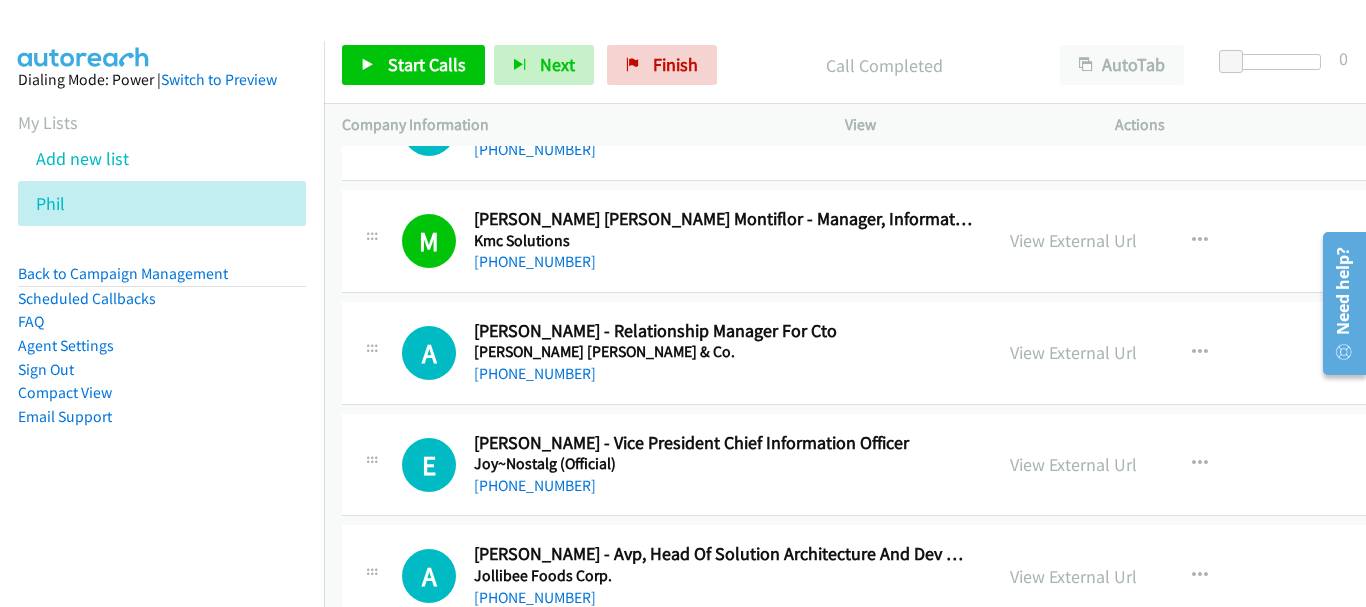 scroll, scrollTop: 23976, scrollLeft: 0, axis: vertical 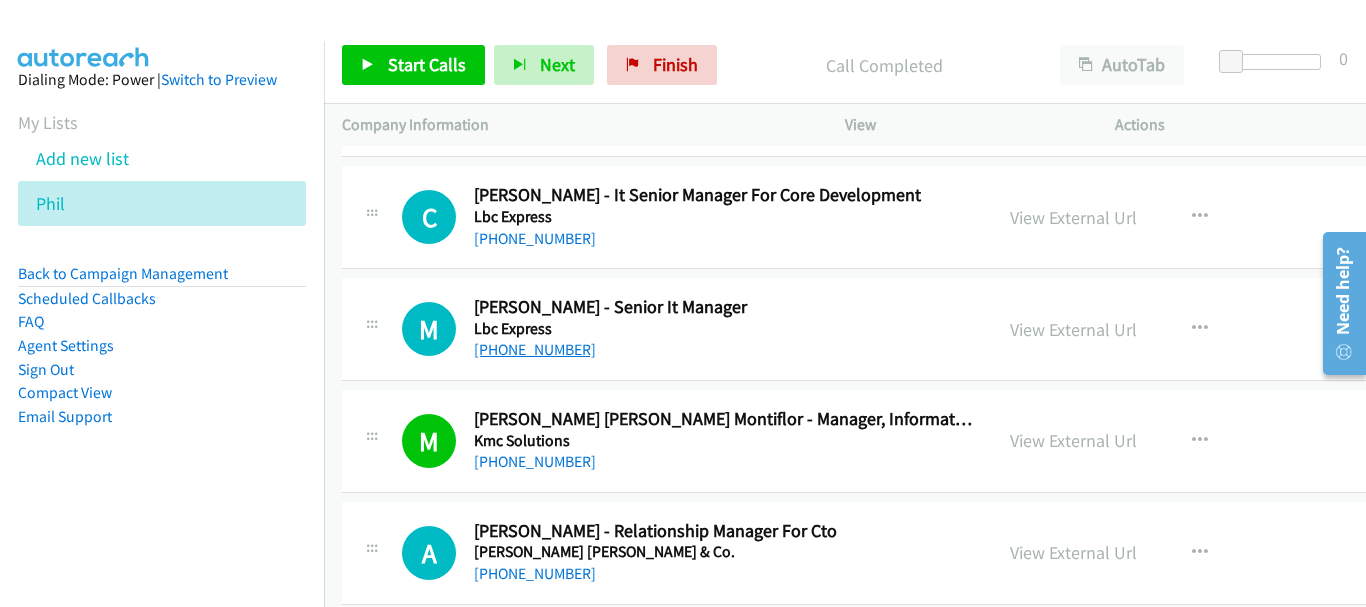 click on "[PHONE_NUMBER]" at bounding box center (535, 349) 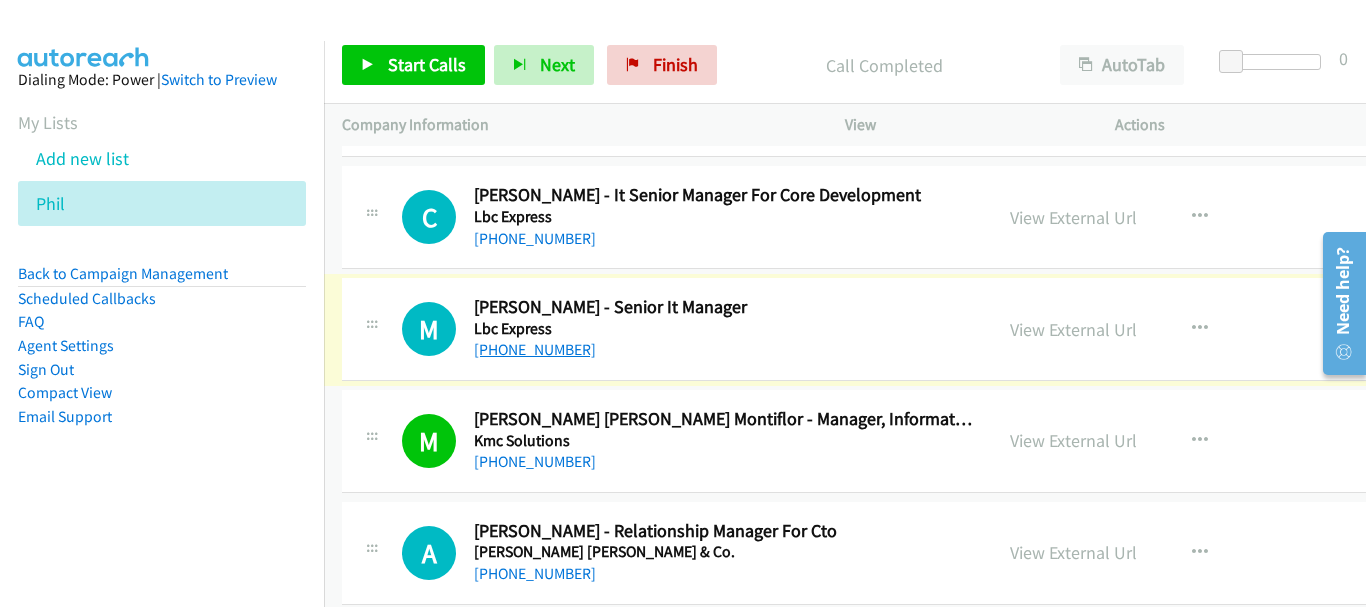 click on "[PHONE_NUMBER]" at bounding box center (535, 349) 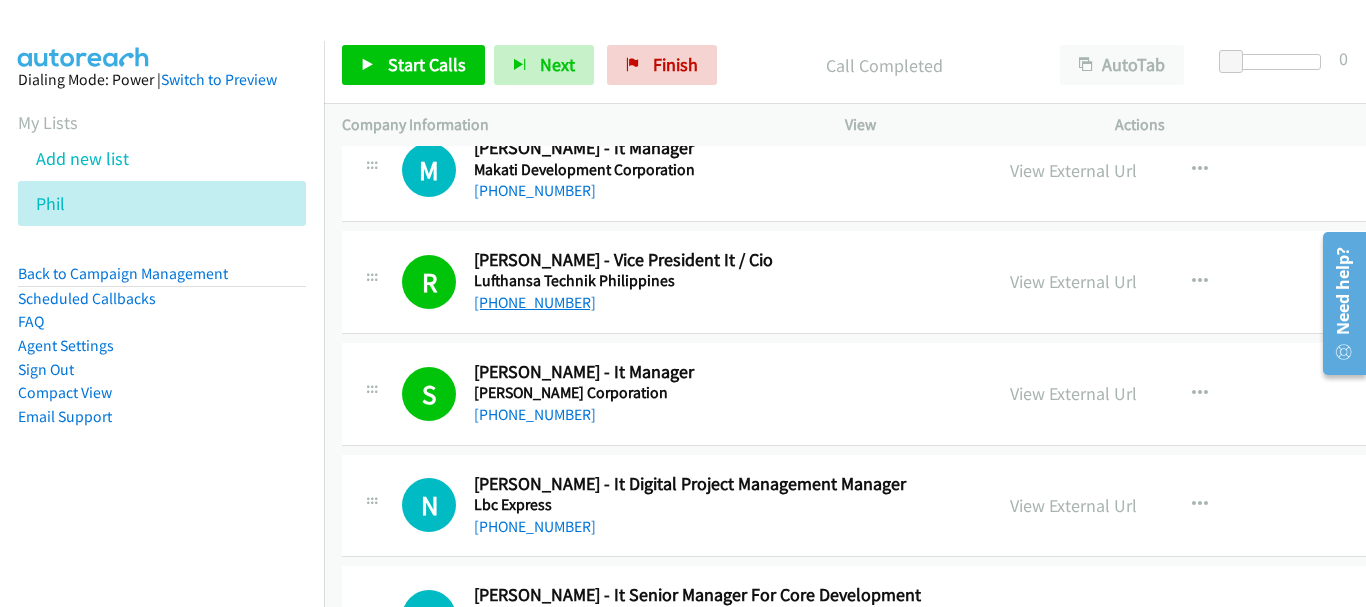 scroll, scrollTop: 23476, scrollLeft: 0, axis: vertical 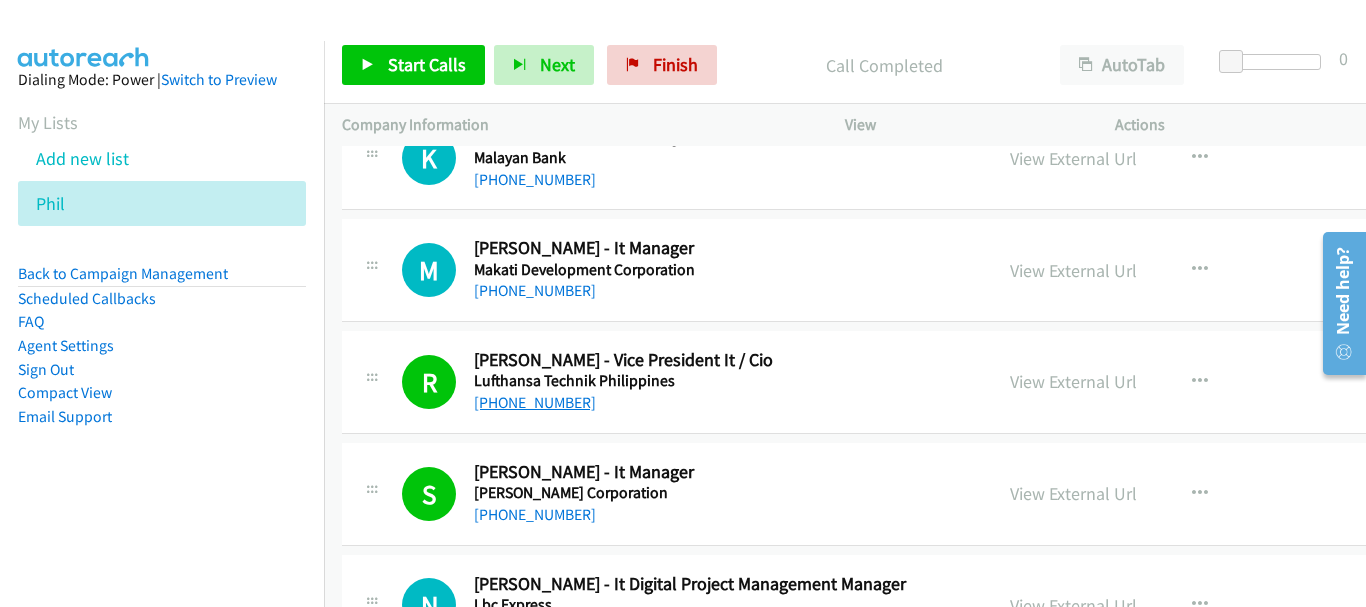 click on "[PHONE_NUMBER]" at bounding box center [535, 290] 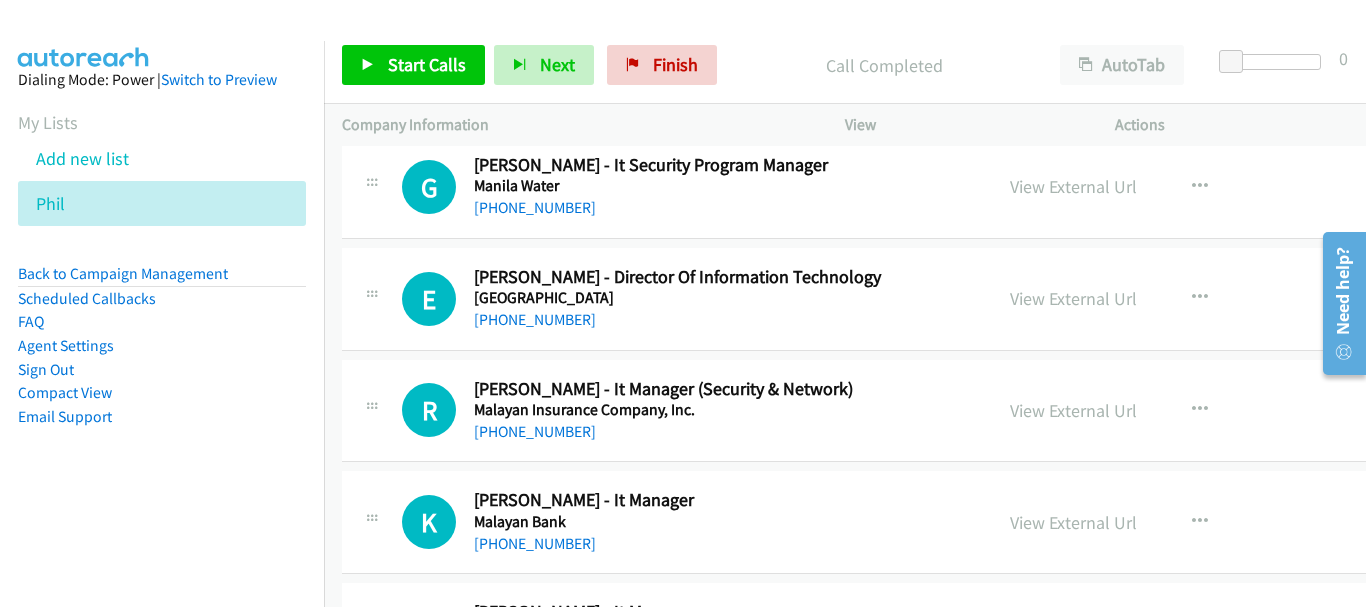 scroll, scrollTop: 23076, scrollLeft: 0, axis: vertical 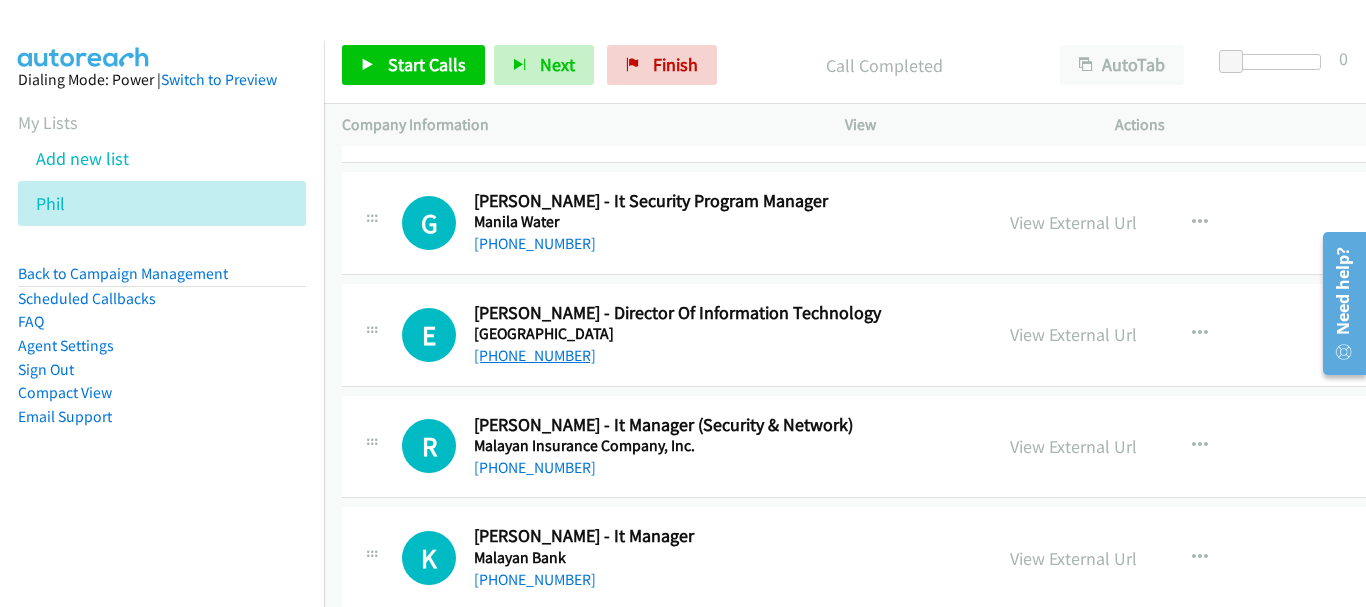 click on "[PHONE_NUMBER]" at bounding box center (535, 355) 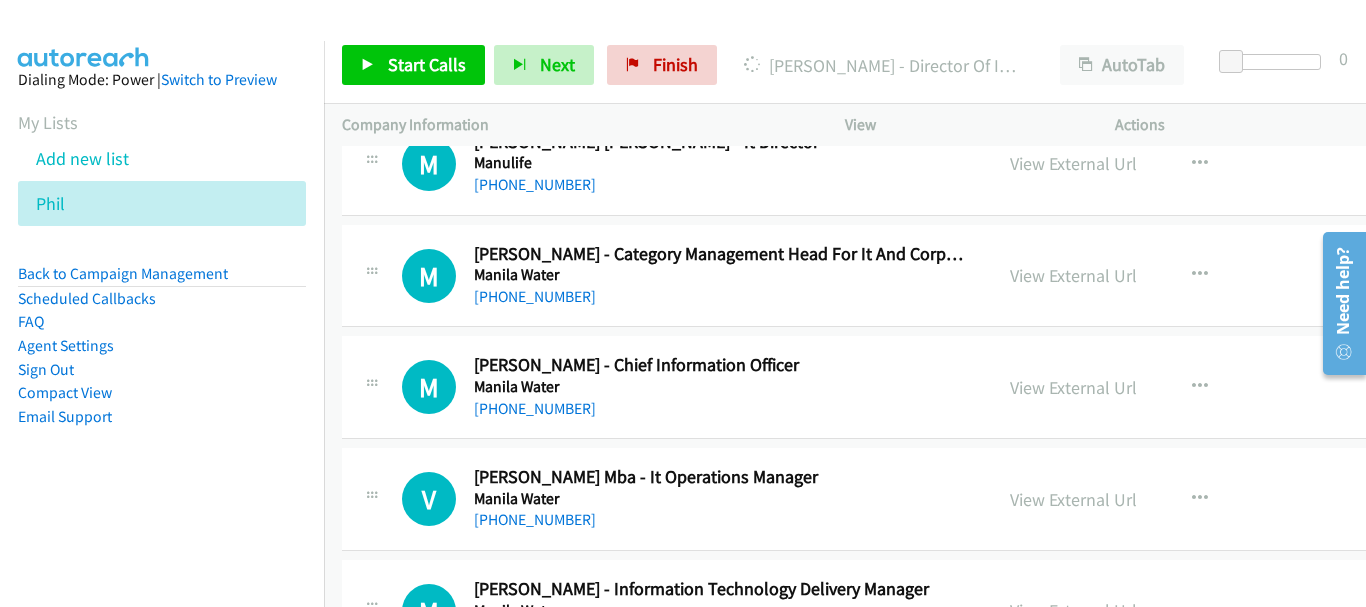 scroll, scrollTop: 22376, scrollLeft: 0, axis: vertical 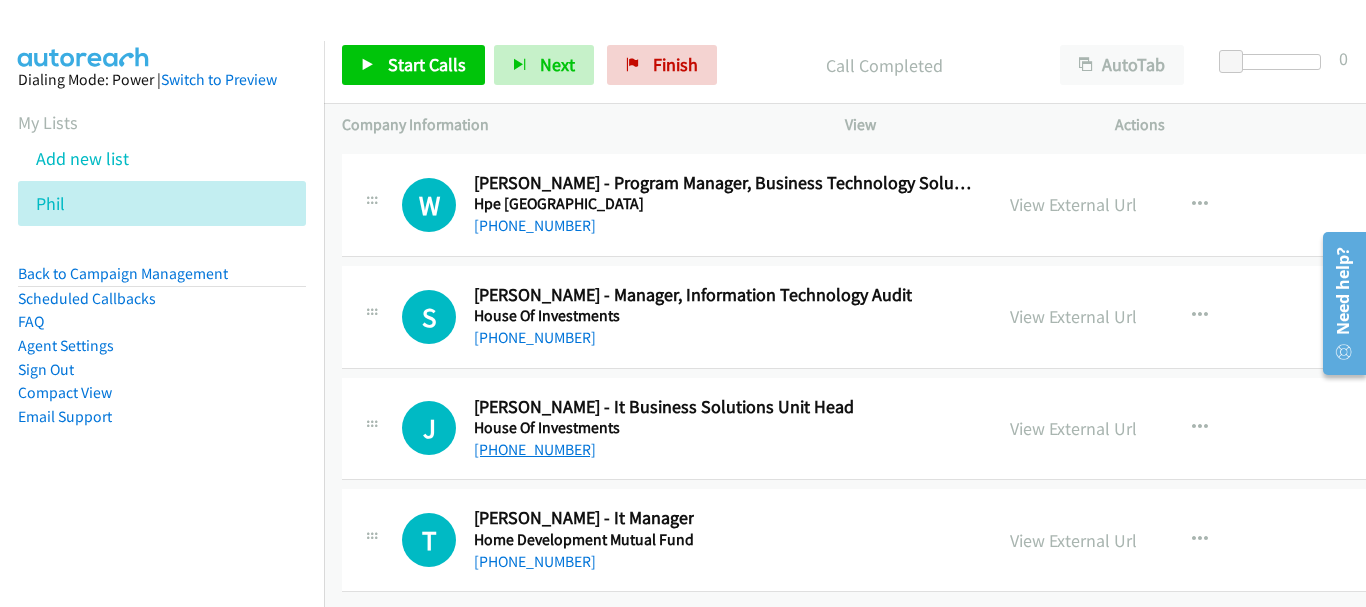click on "[PHONE_NUMBER]" at bounding box center (535, 449) 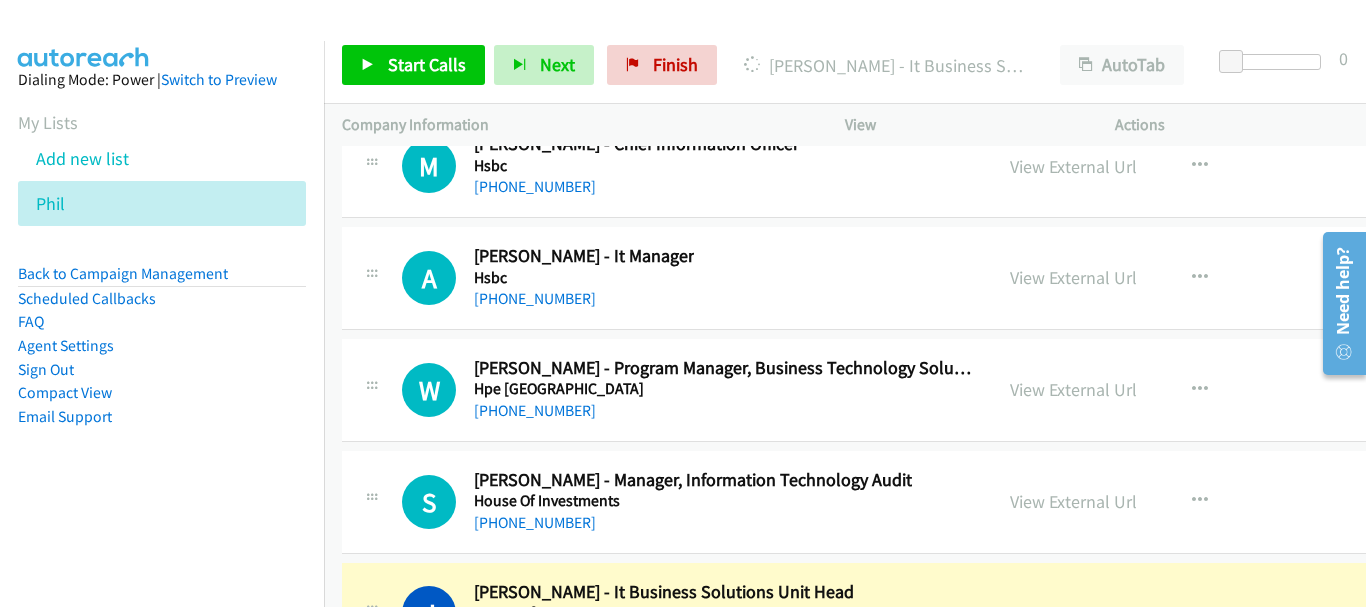 scroll, scrollTop: 28376, scrollLeft: 0, axis: vertical 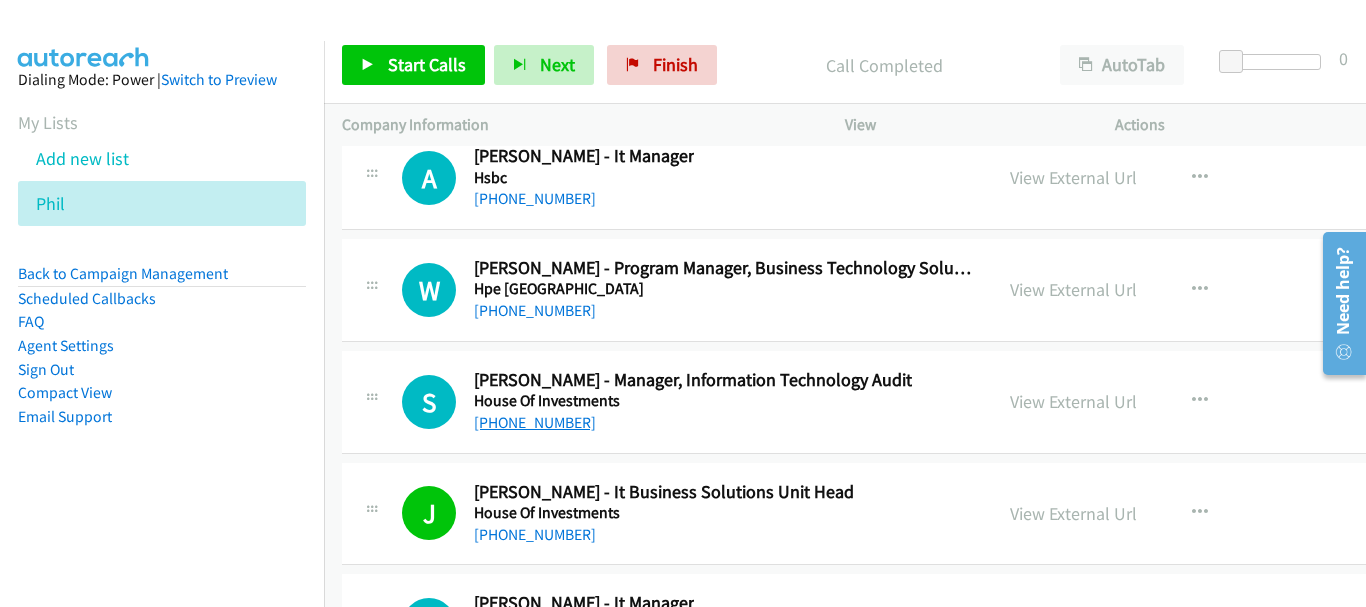 click on "[PHONE_NUMBER]" at bounding box center [535, 422] 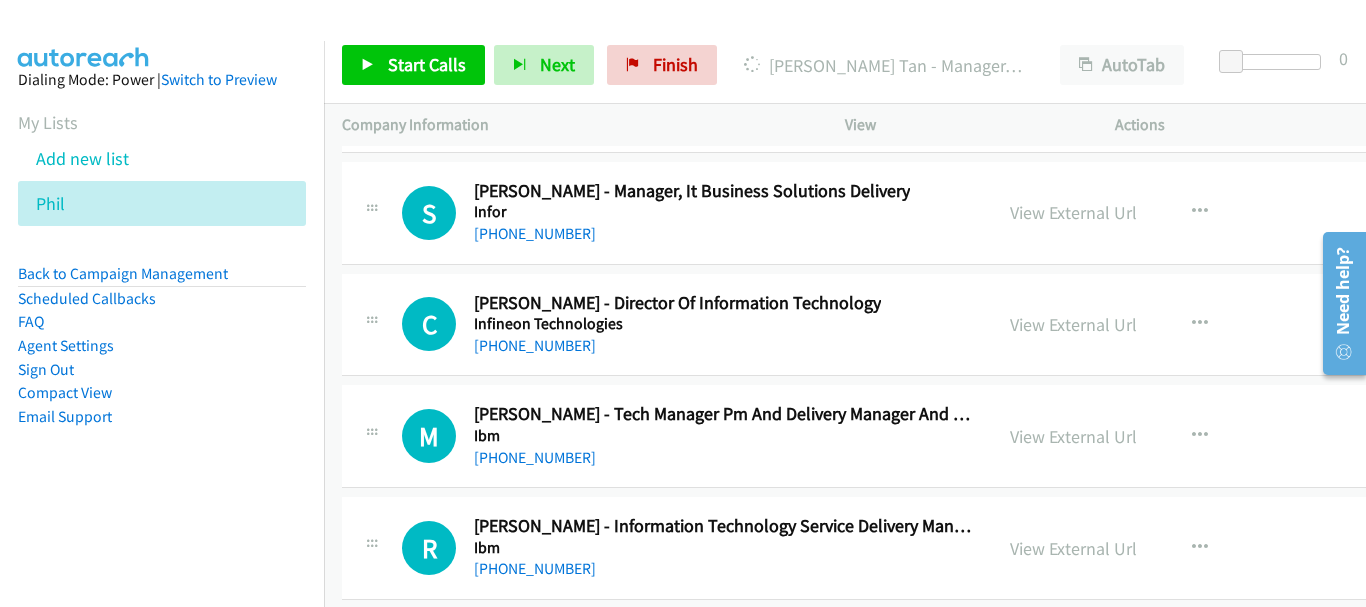scroll, scrollTop: 26676, scrollLeft: 0, axis: vertical 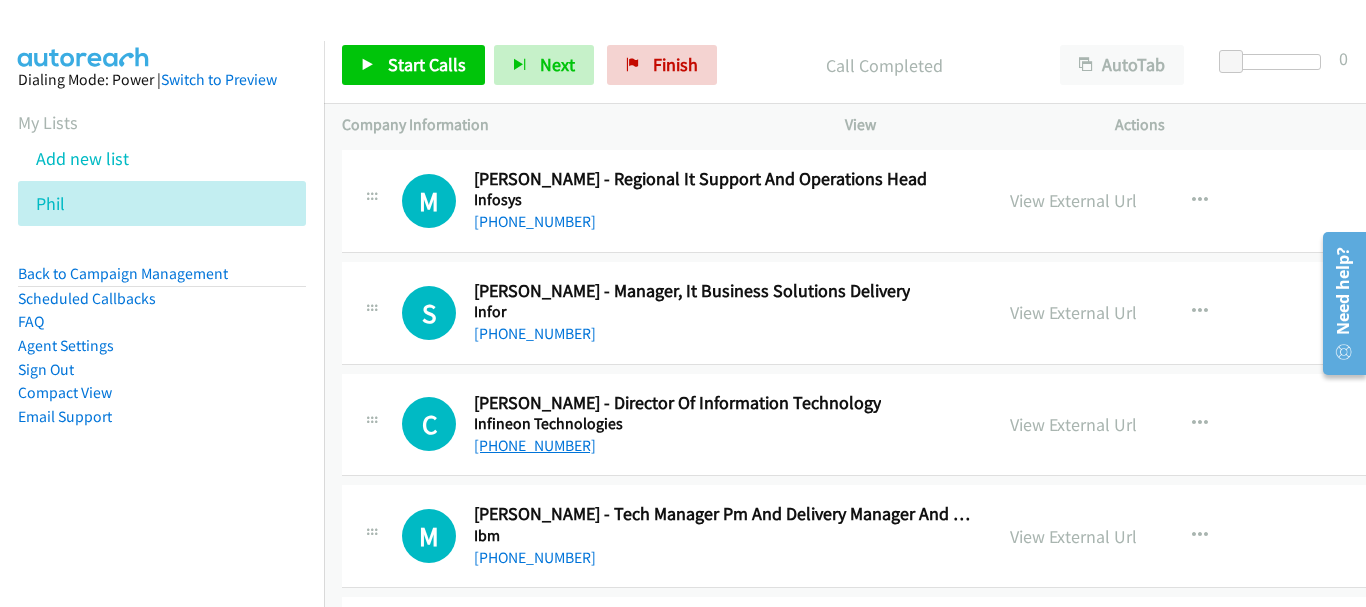 click on "[PHONE_NUMBER]" at bounding box center (535, 445) 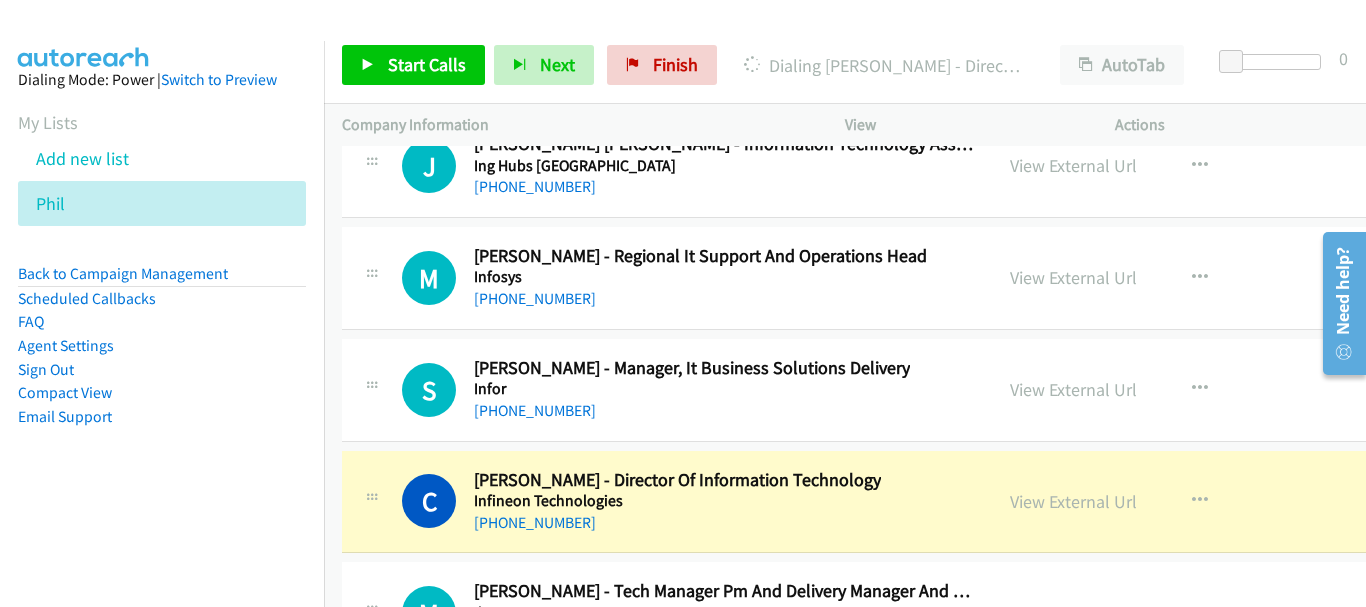 scroll, scrollTop: 26576, scrollLeft: 0, axis: vertical 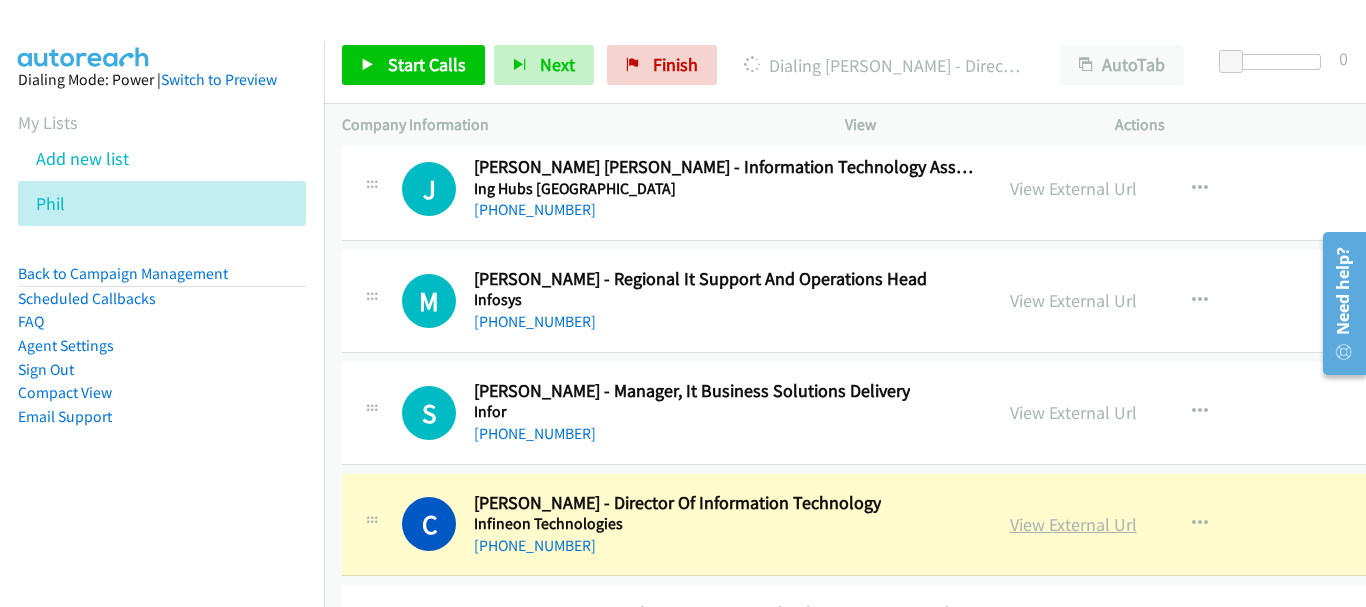 click on "View External Url" at bounding box center [1073, 524] 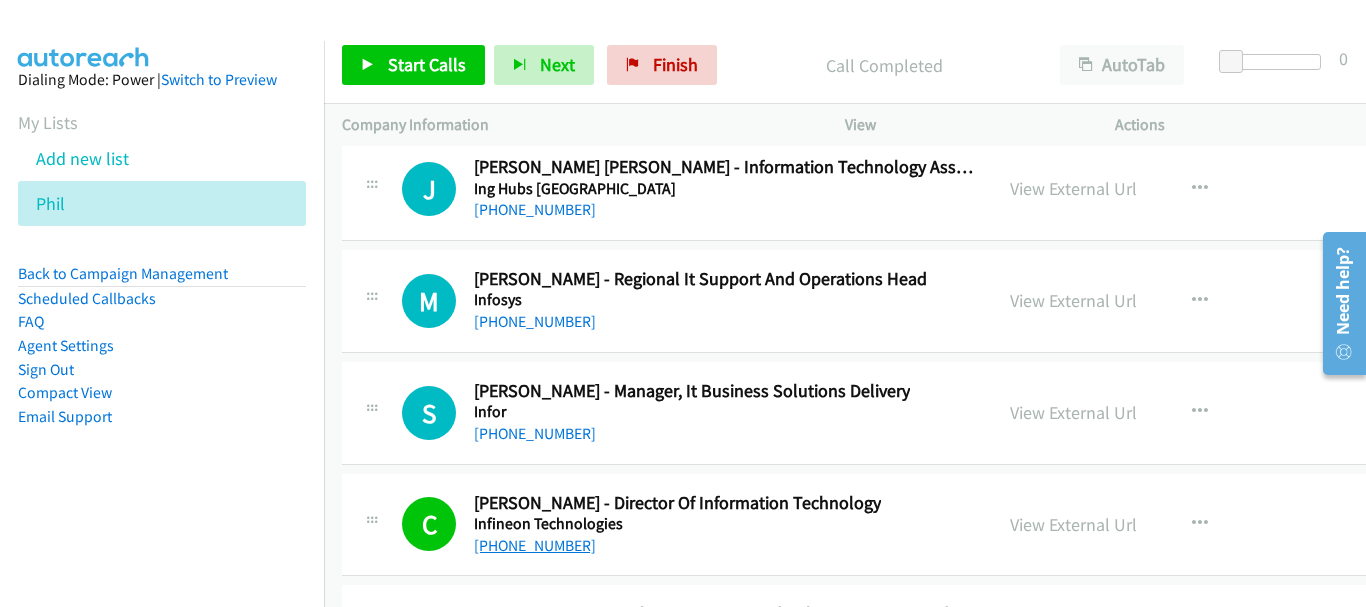 click on "[PHONE_NUMBER]" at bounding box center (535, 545) 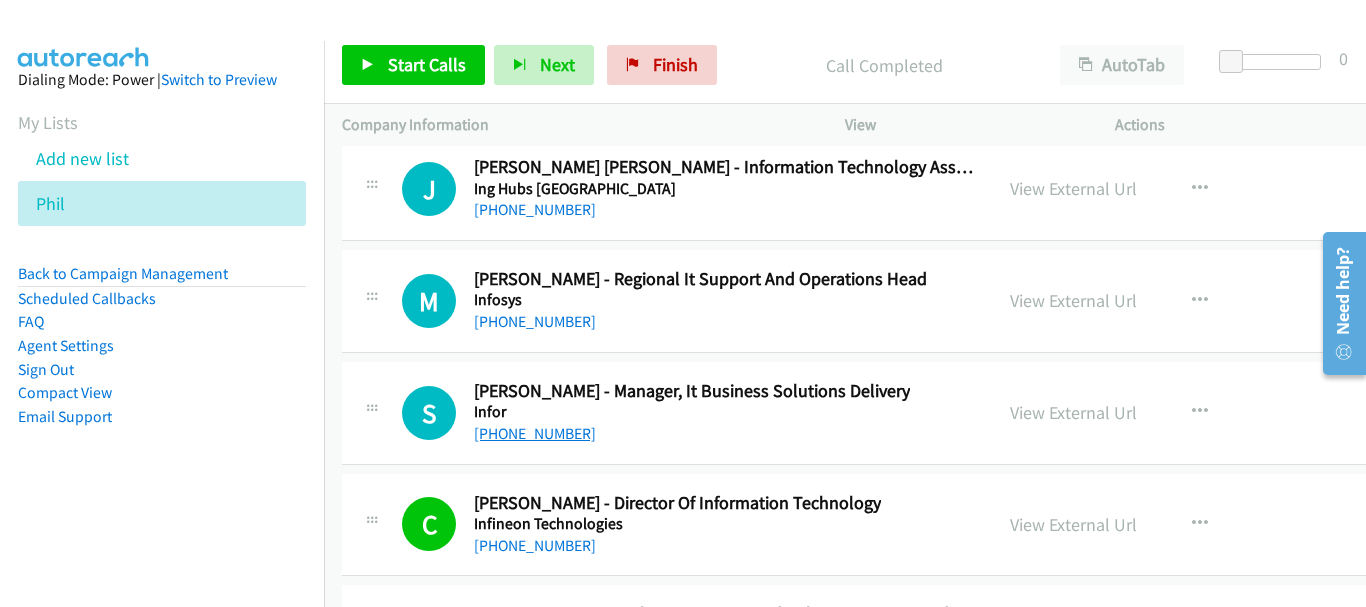 click on "[PHONE_NUMBER]" at bounding box center [535, 433] 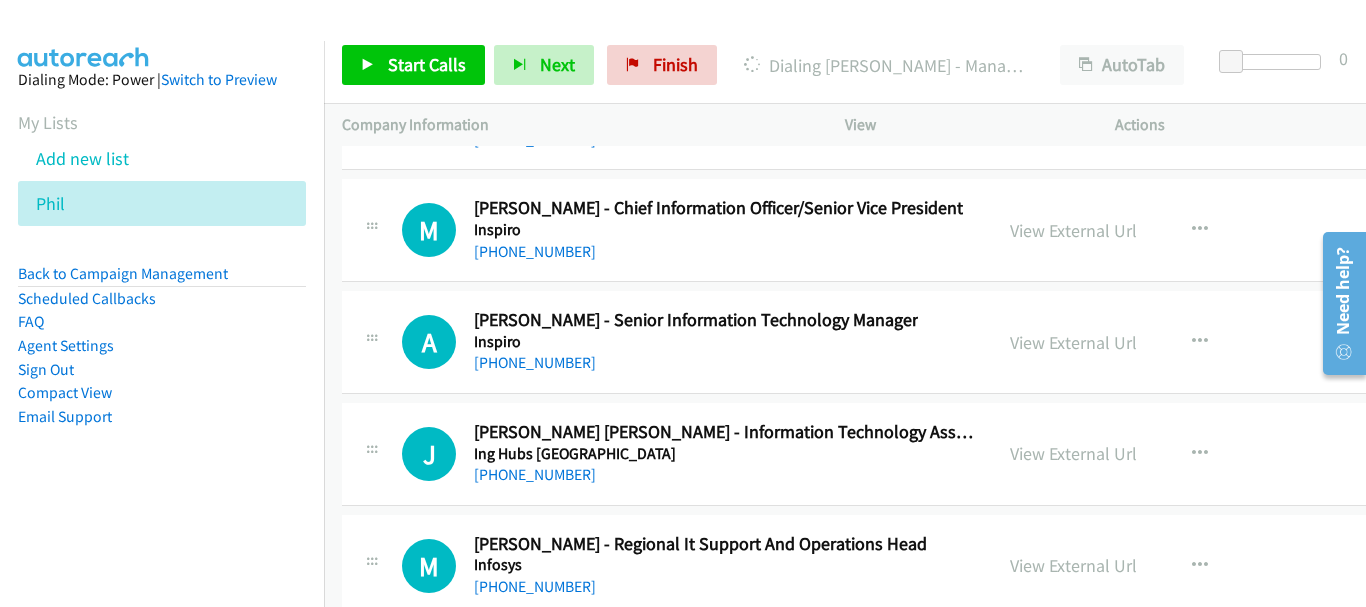 scroll, scrollTop: 26276, scrollLeft: 0, axis: vertical 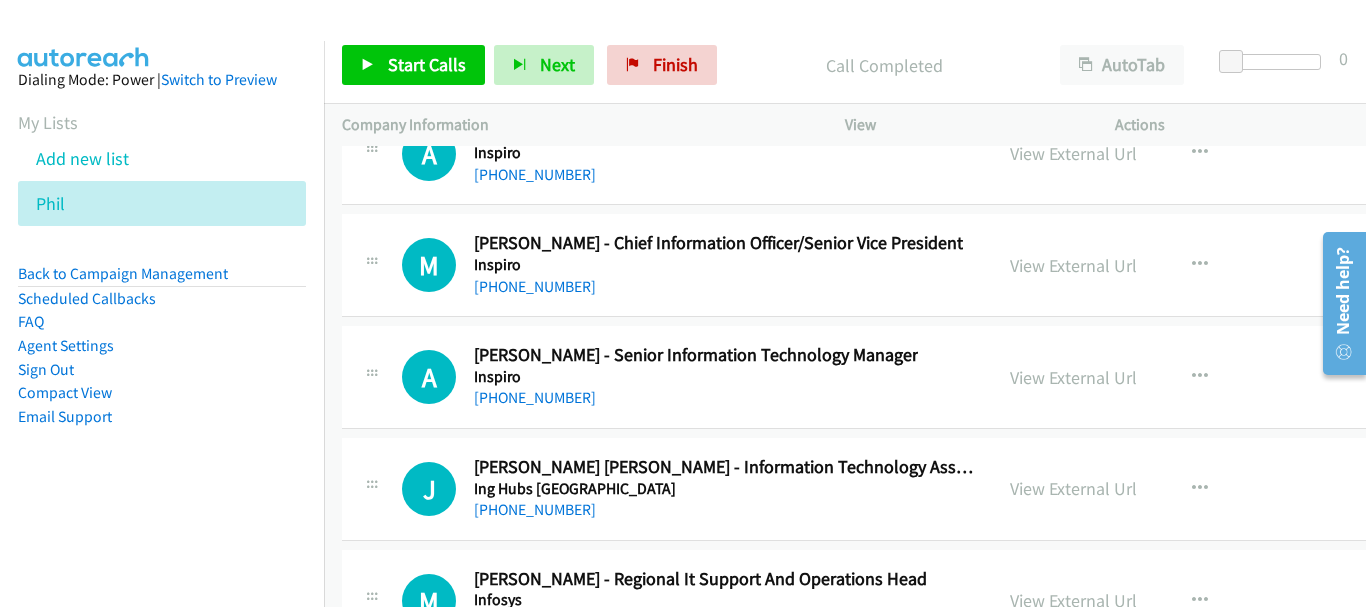 click on "A
Callback Scheduled
[PERSON_NAME] - Senior Information Technology Manager
Inspiro
[GEOGRAPHIC_DATA]/[GEOGRAPHIC_DATA]
[PHONE_NUMBER]
View External Url
View External Url
Schedule/Manage Callback
Start Calls Here
Remove from list
Add to do not call list
Reset Call Status" at bounding box center (955, 377) 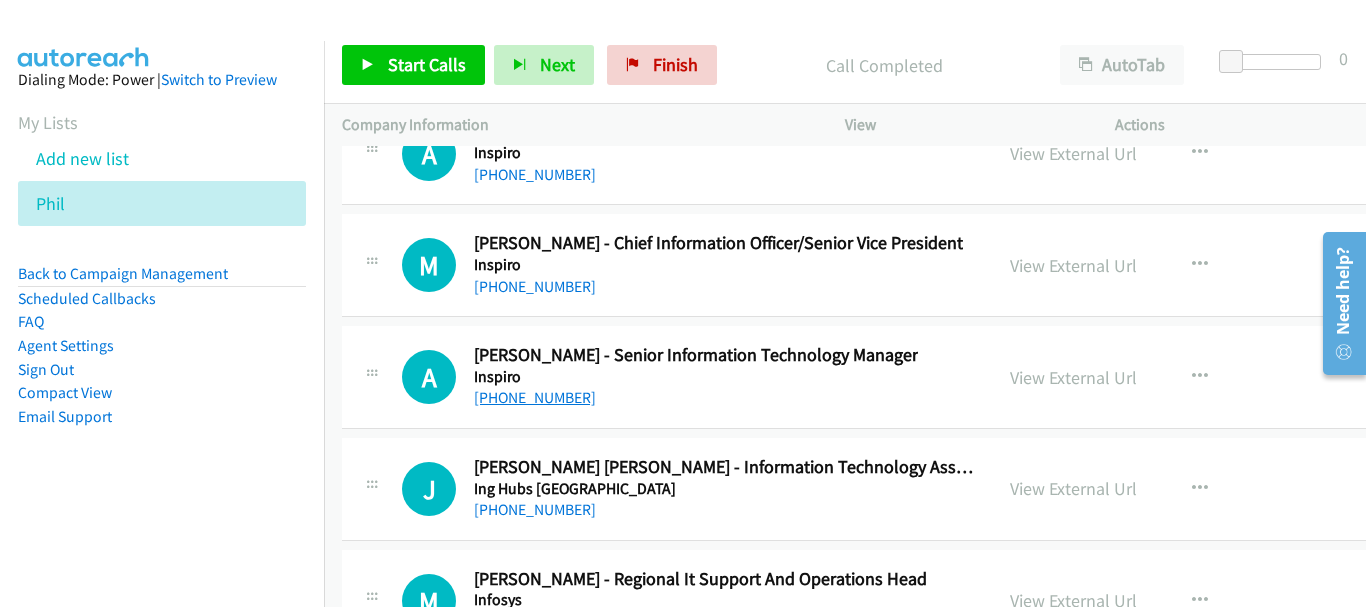 click on "[PHONE_NUMBER]" at bounding box center (535, 397) 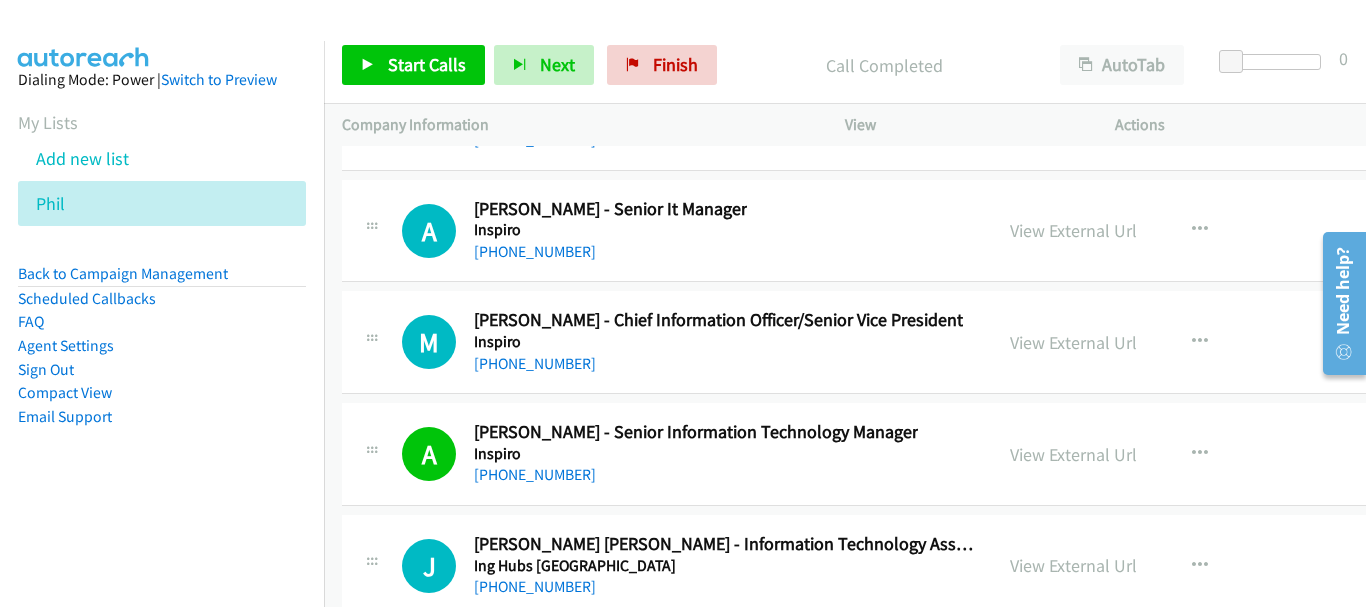 scroll, scrollTop: 26176, scrollLeft: 0, axis: vertical 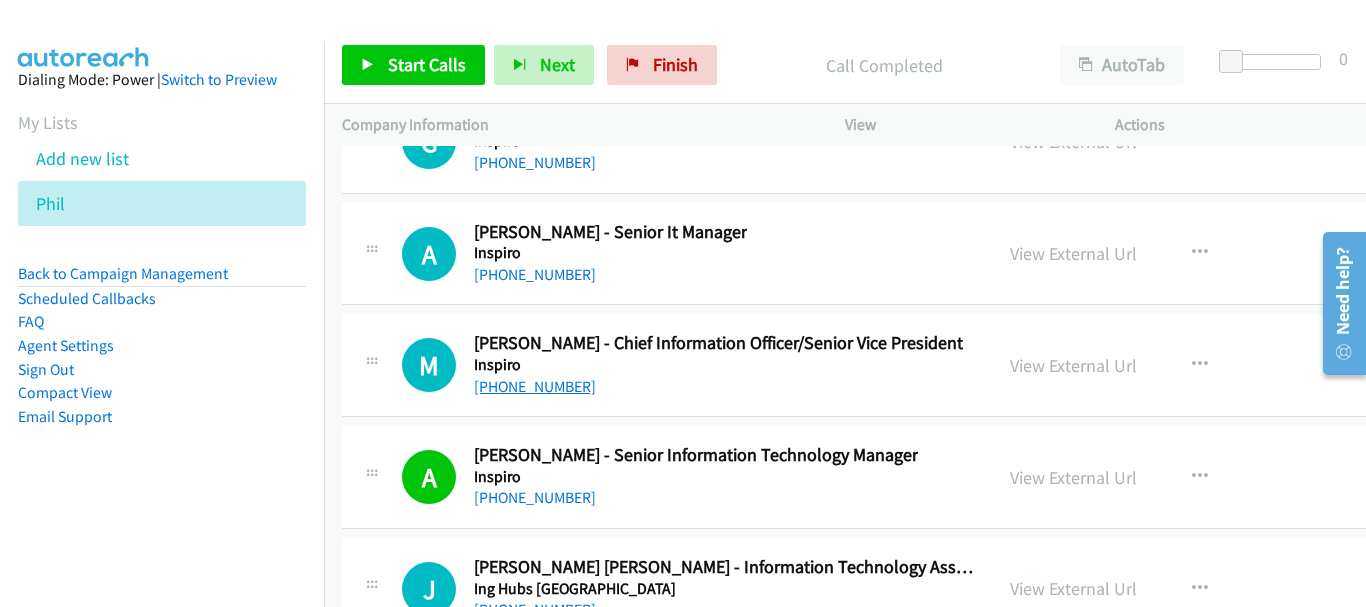 click on "[PHONE_NUMBER]" at bounding box center [535, 386] 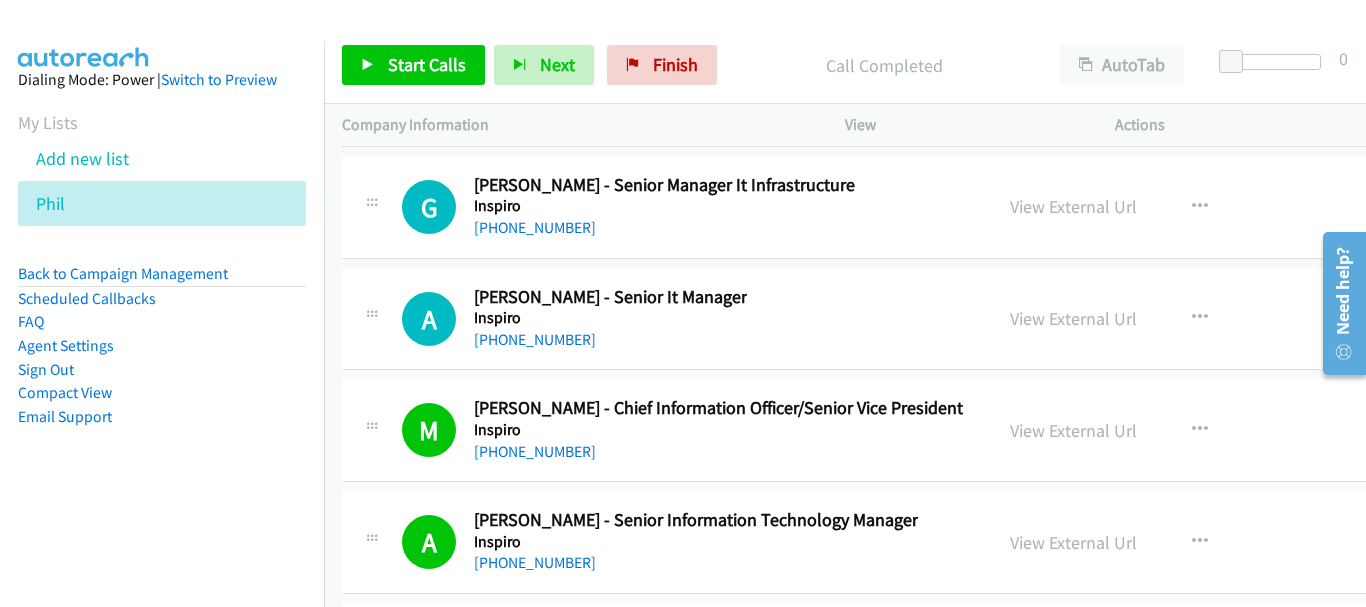 scroll, scrollTop: 26076, scrollLeft: 0, axis: vertical 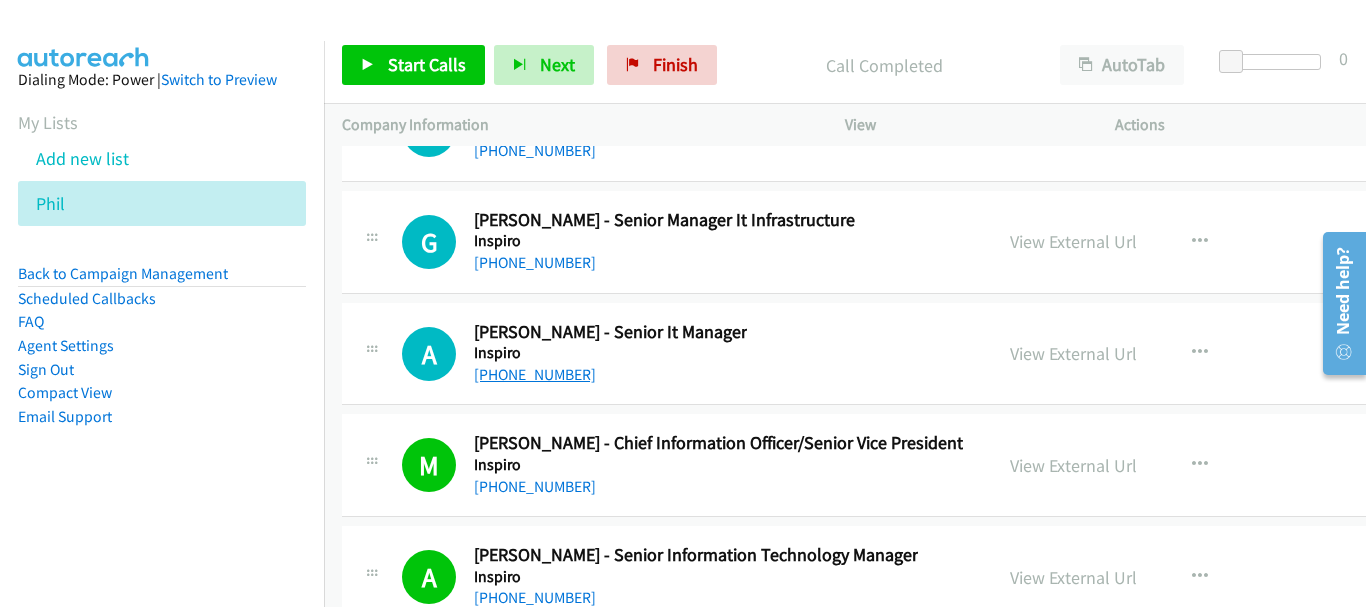 click on "[PHONE_NUMBER]" at bounding box center [535, 374] 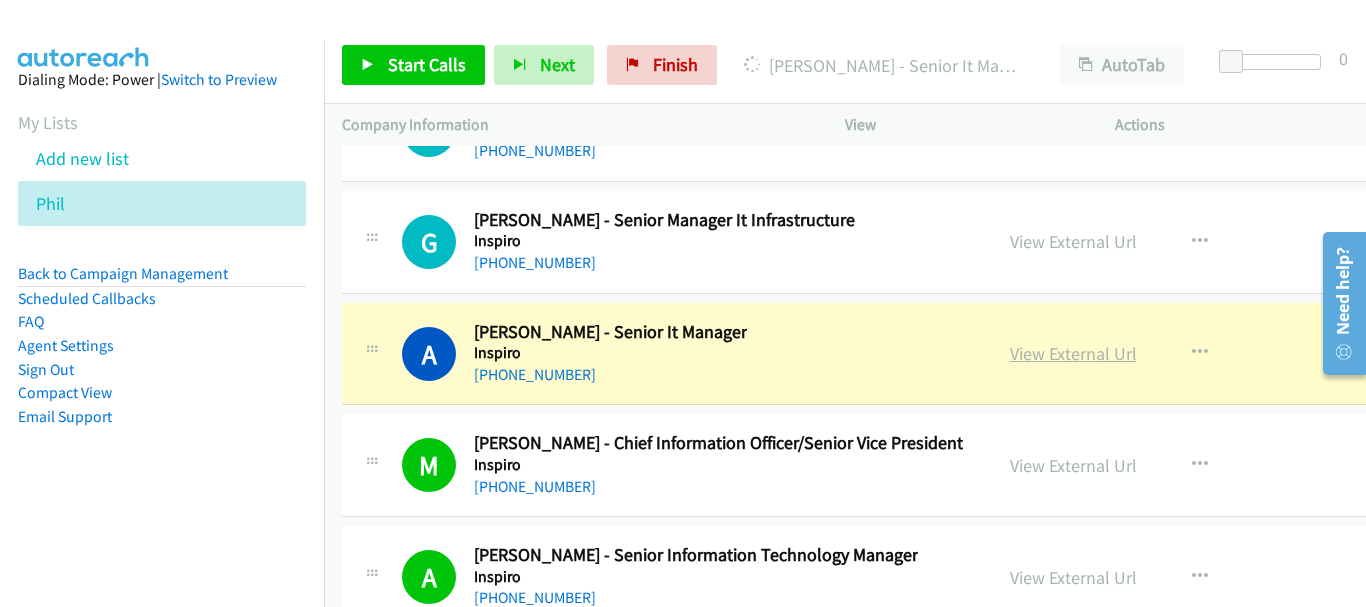 click on "View External Url" at bounding box center (1073, 353) 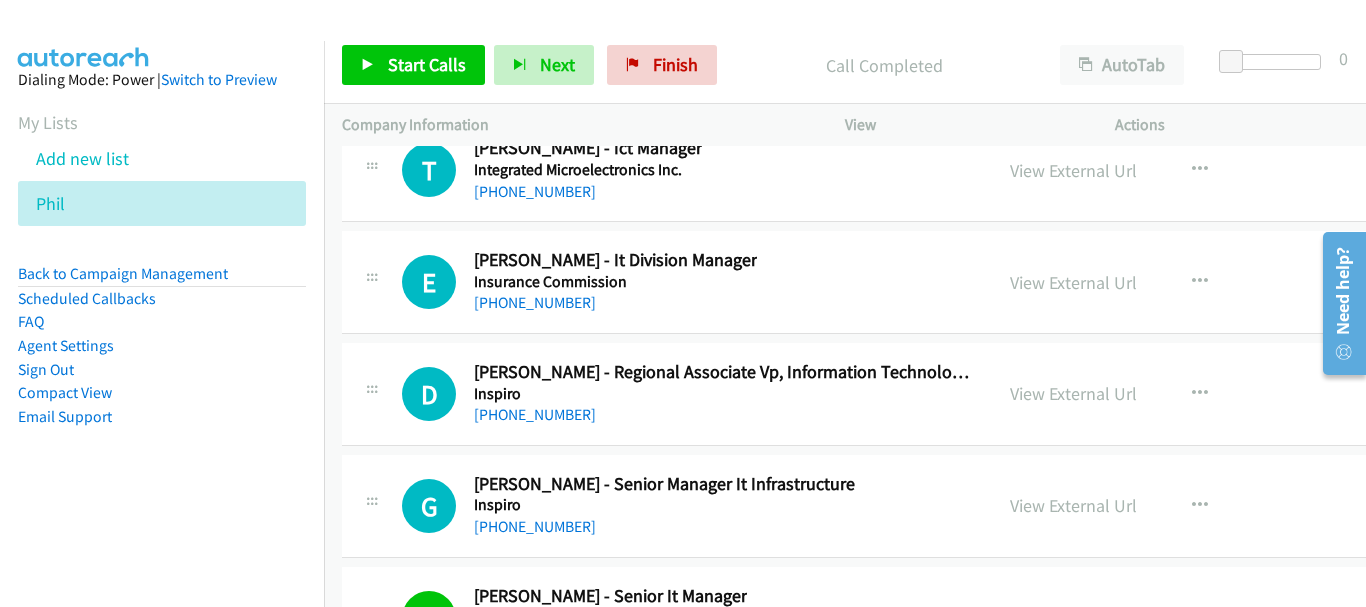 scroll, scrollTop: 25776, scrollLeft: 0, axis: vertical 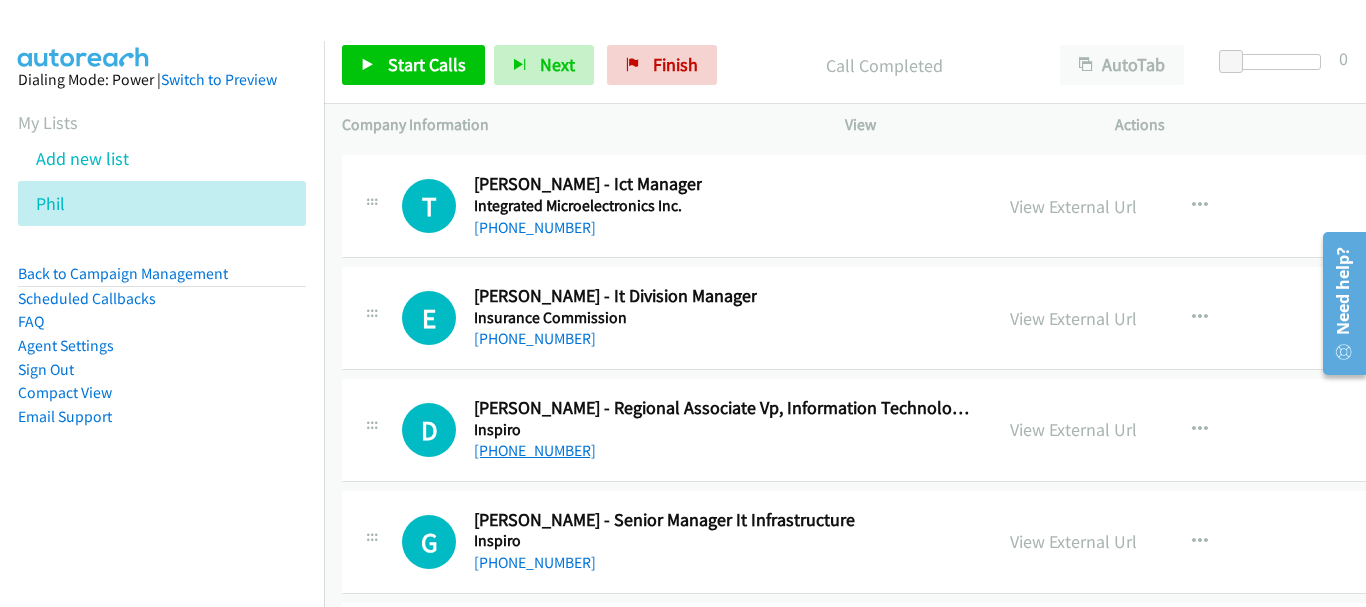 click on "[PHONE_NUMBER]" at bounding box center [535, 450] 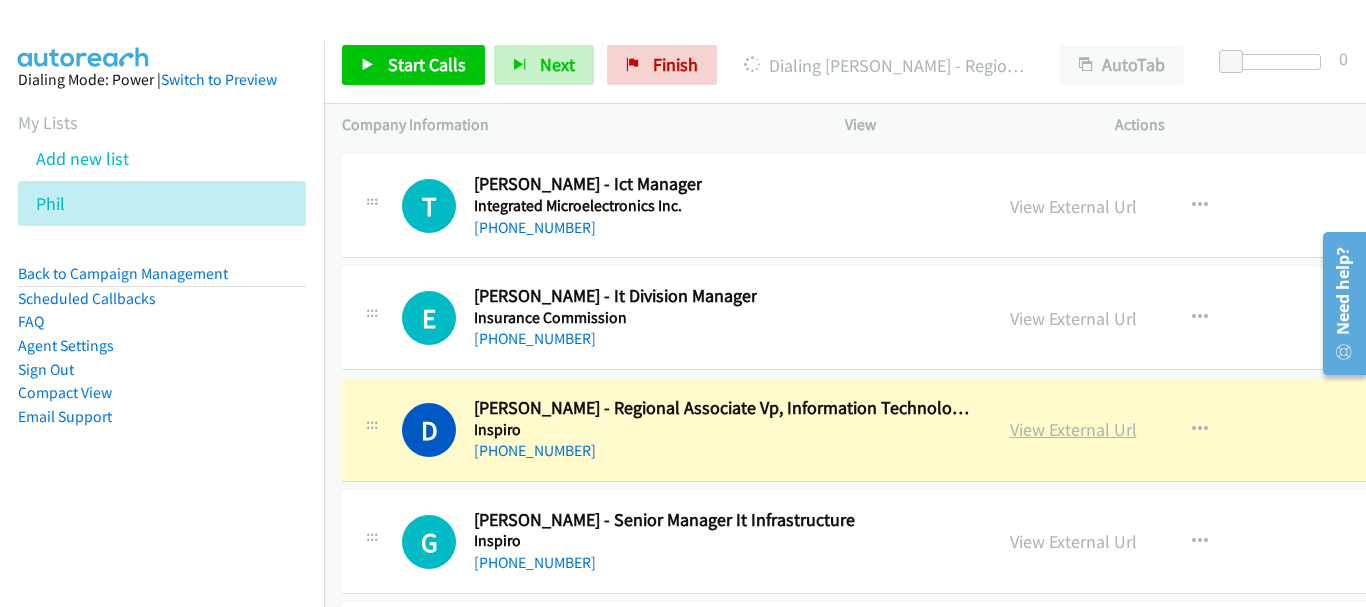 click on "View External Url" at bounding box center (1073, 429) 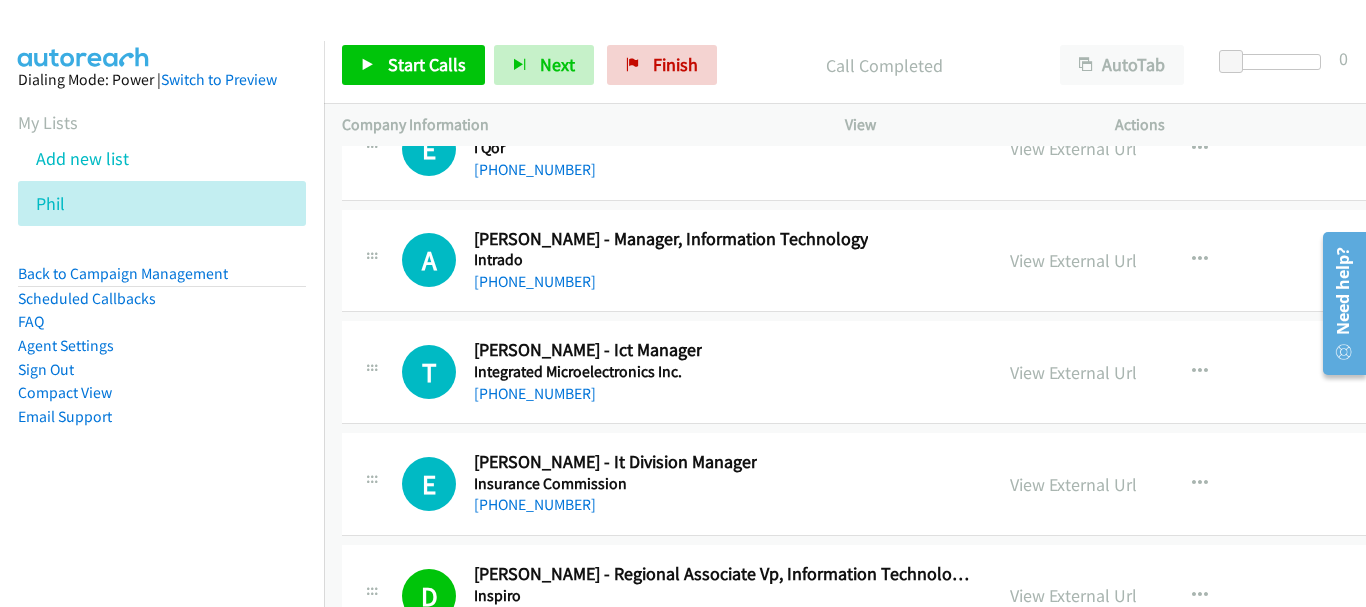 scroll, scrollTop: 25576, scrollLeft: 0, axis: vertical 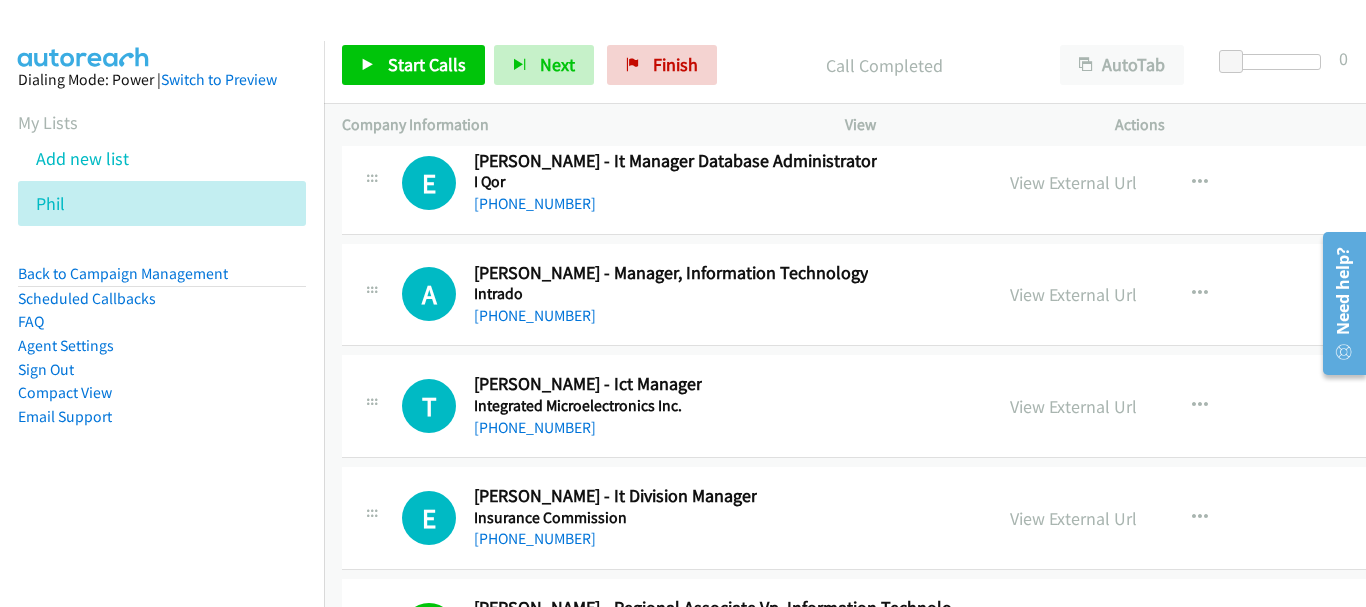 click on "[PHONE_NUMBER]" at bounding box center [535, 427] 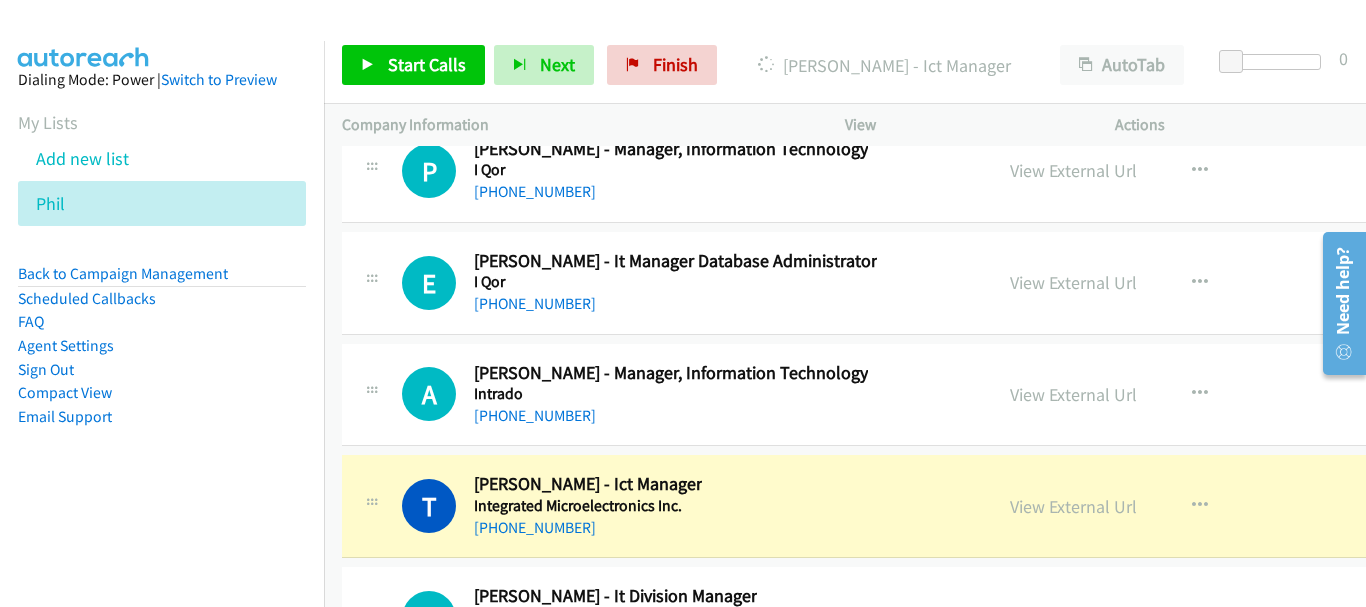 scroll, scrollTop: 25376, scrollLeft: 0, axis: vertical 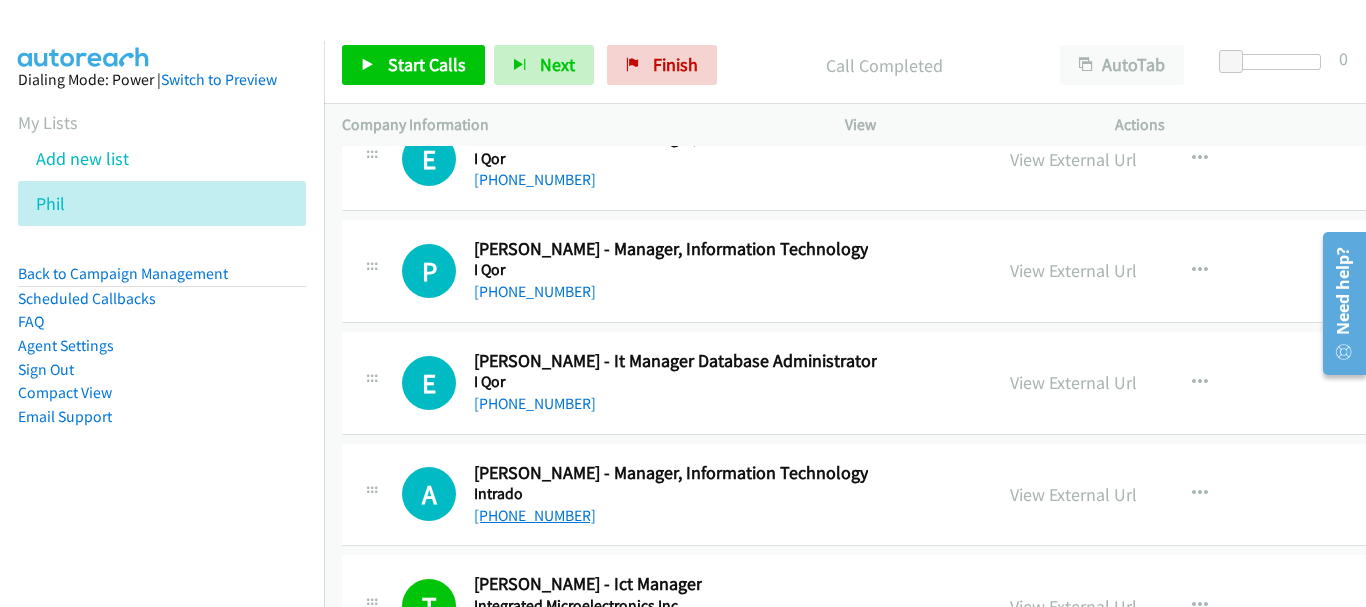 click on "[PHONE_NUMBER]" at bounding box center (535, 515) 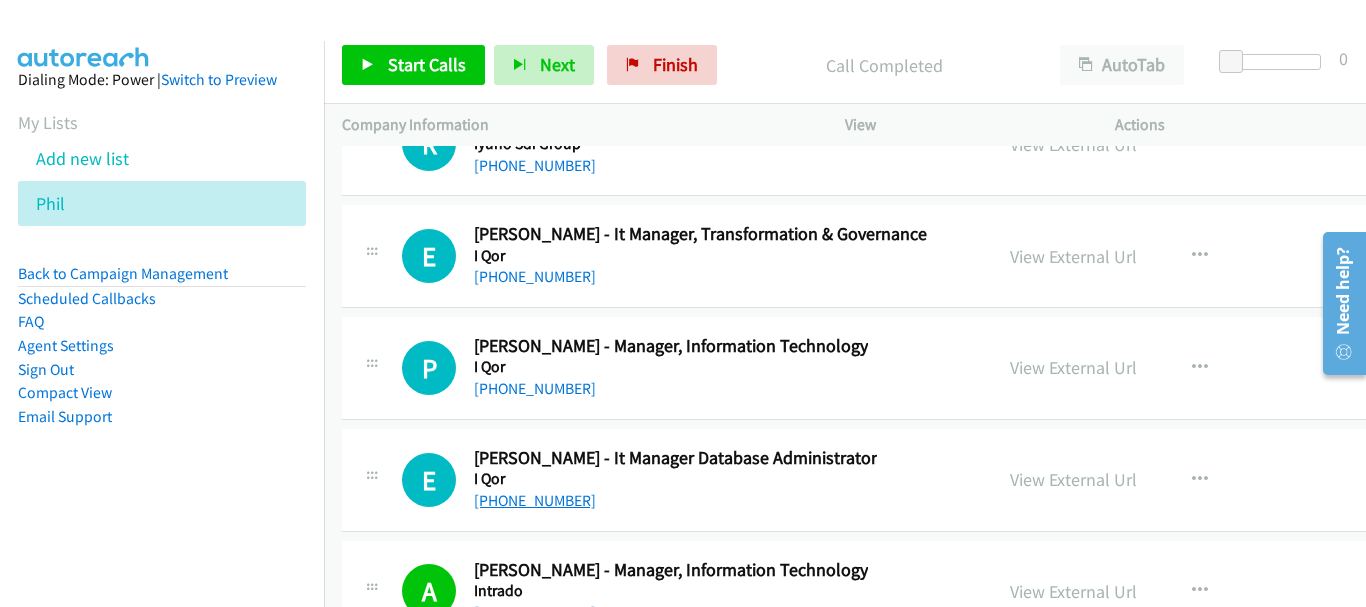 scroll, scrollTop: 25176, scrollLeft: 0, axis: vertical 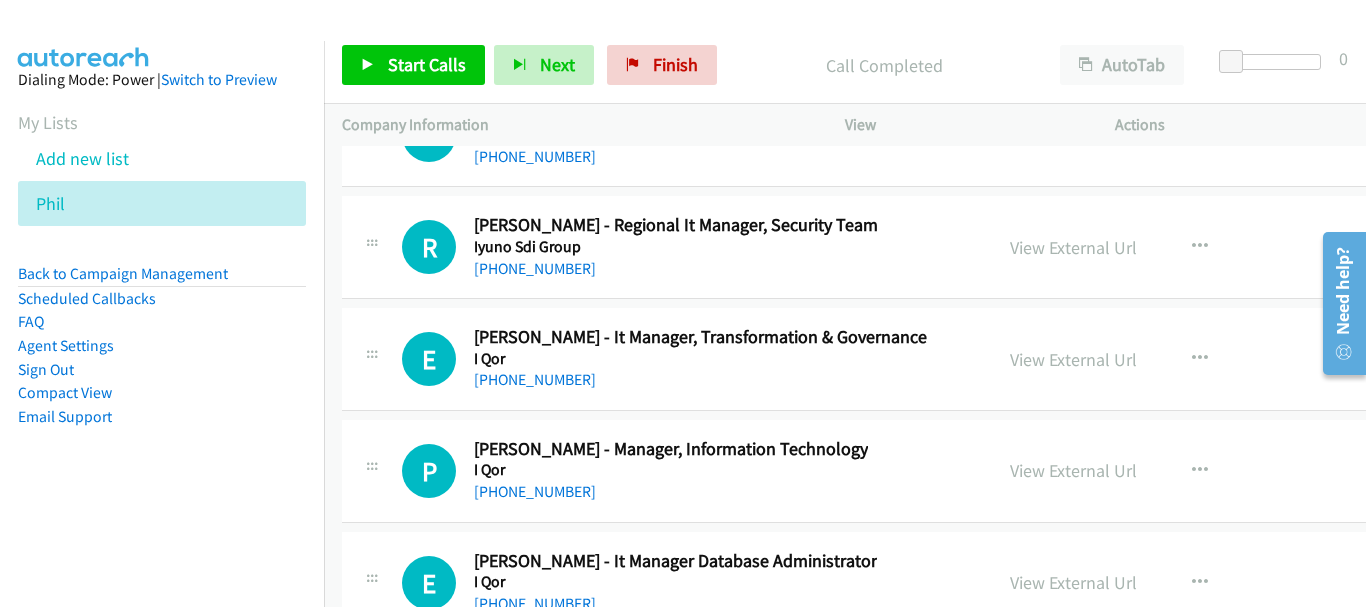 click on "P
Callback Scheduled
[PERSON_NAME] - Manager, Information Technology
I Qor
[GEOGRAPHIC_DATA]/[GEOGRAPHIC_DATA]
[PHONE_NUMBER]
View External Url
View External Url
Schedule/Manage Callback
Start Calls Here
Remove from list
Add to do not call list
Reset Call Status" at bounding box center (955, 471) 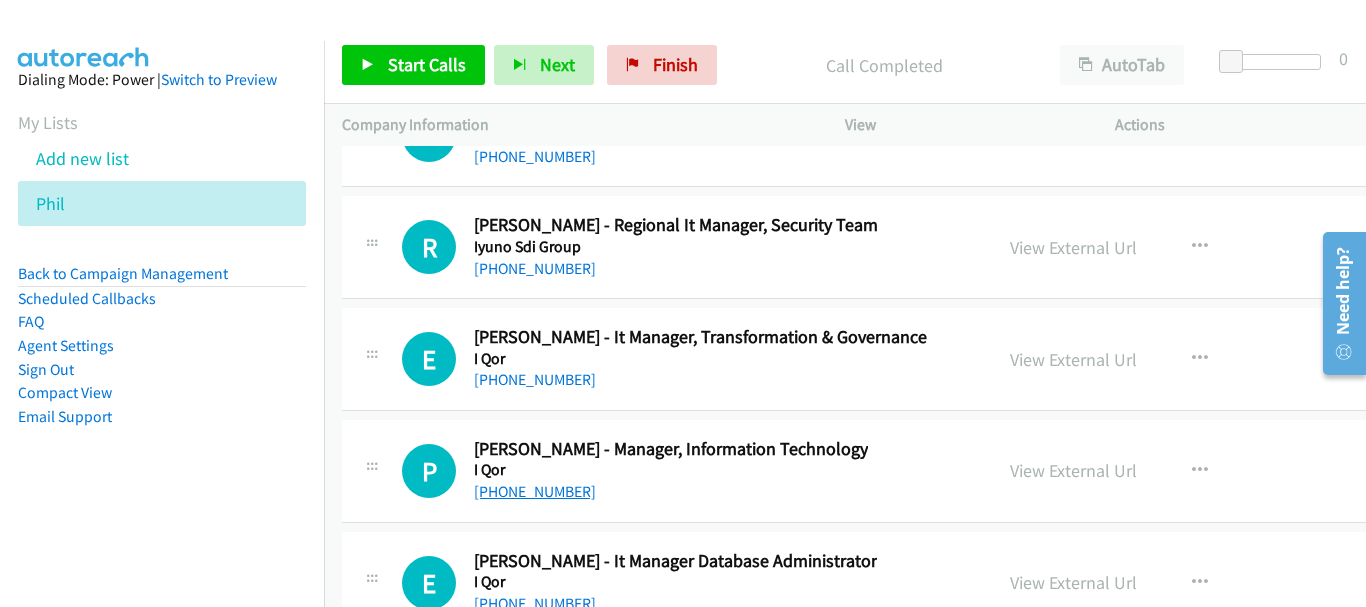 click on "[PHONE_NUMBER]" at bounding box center (535, 491) 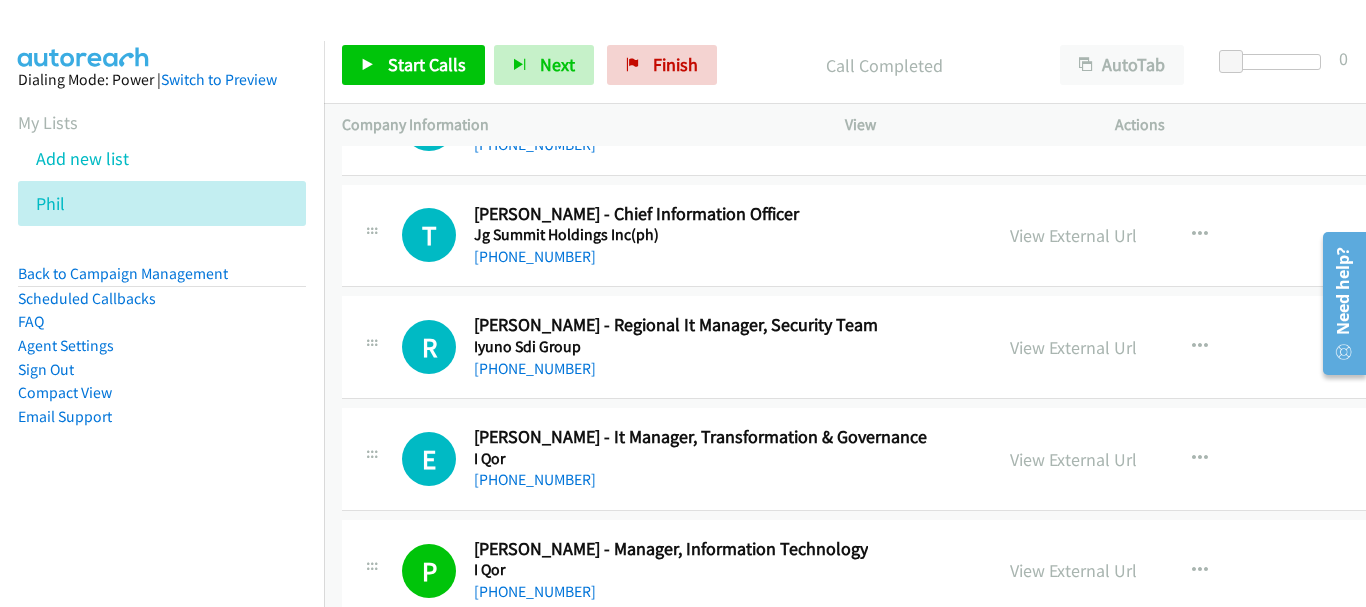 scroll, scrollTop: 24976, scrollLeft: 0, axis: vertical 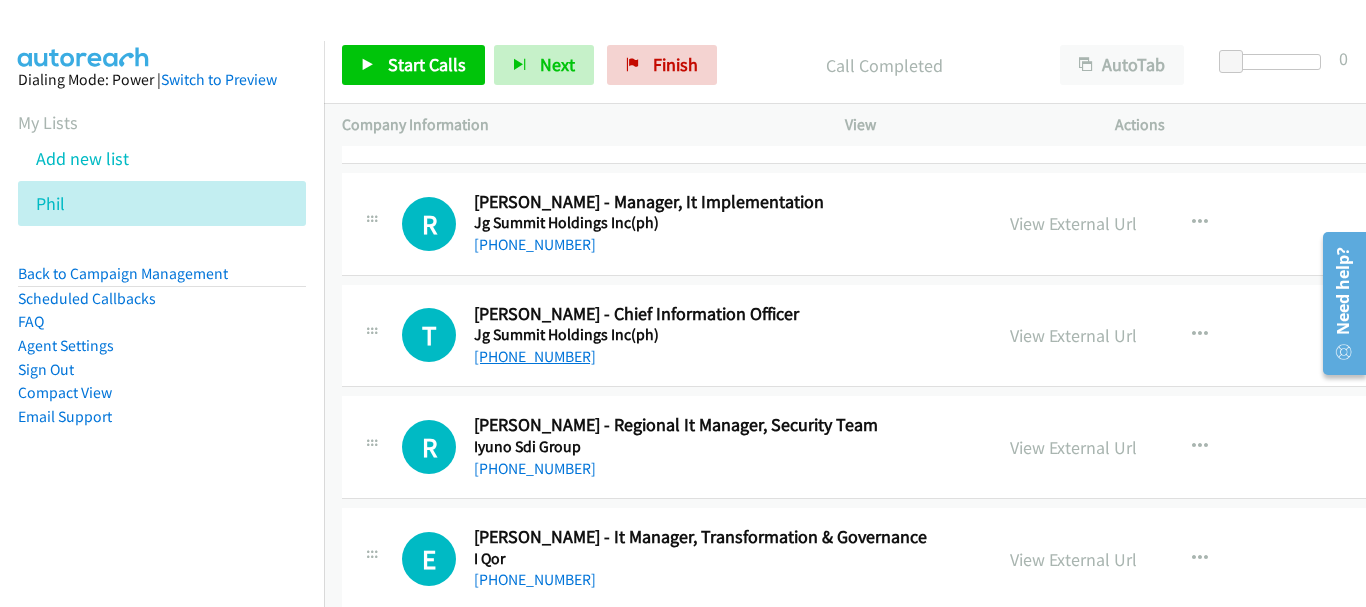 click on "[PHONE_NUMBER]" at bounding box center (535, 356) 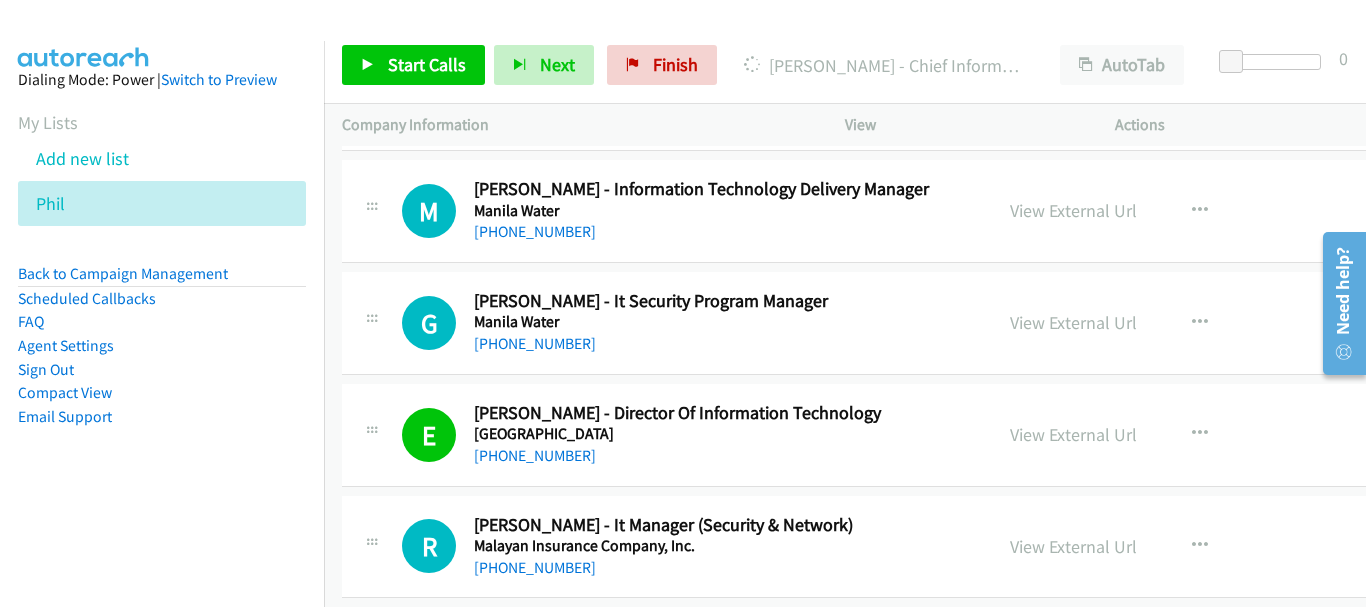 scroll, scrollTop: 22776, scrollLeft: 0, axis: vertical 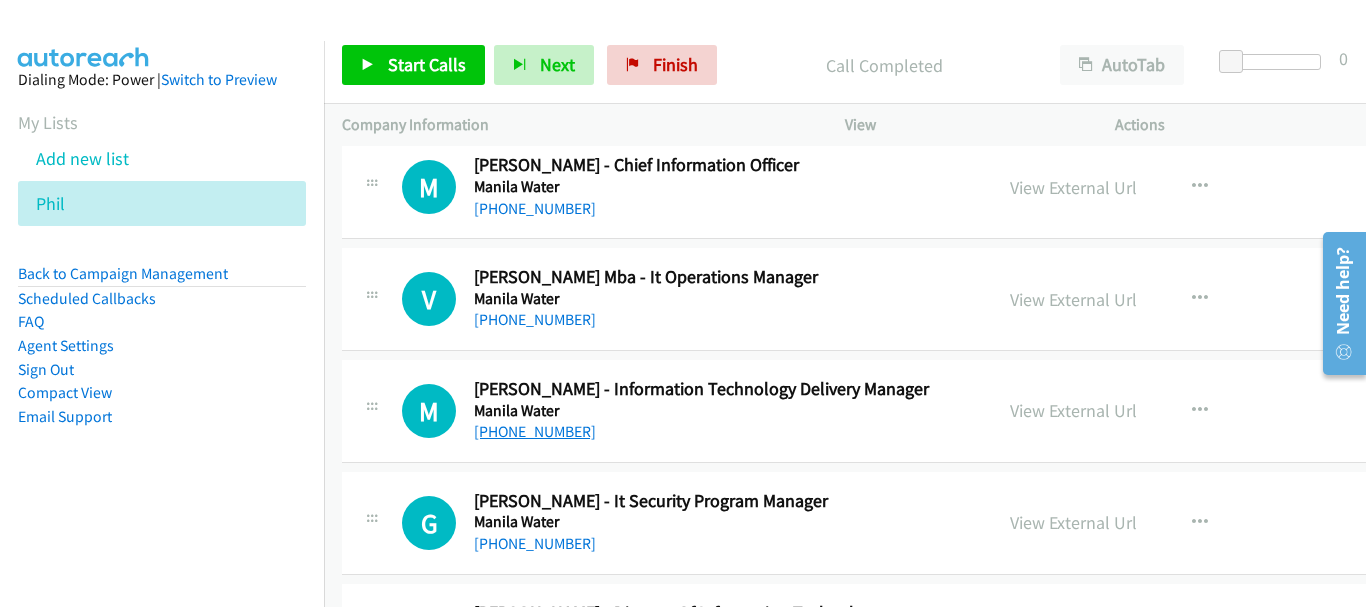 click on "[PHONE_NUMBER]" at bounding box center (535, 431) 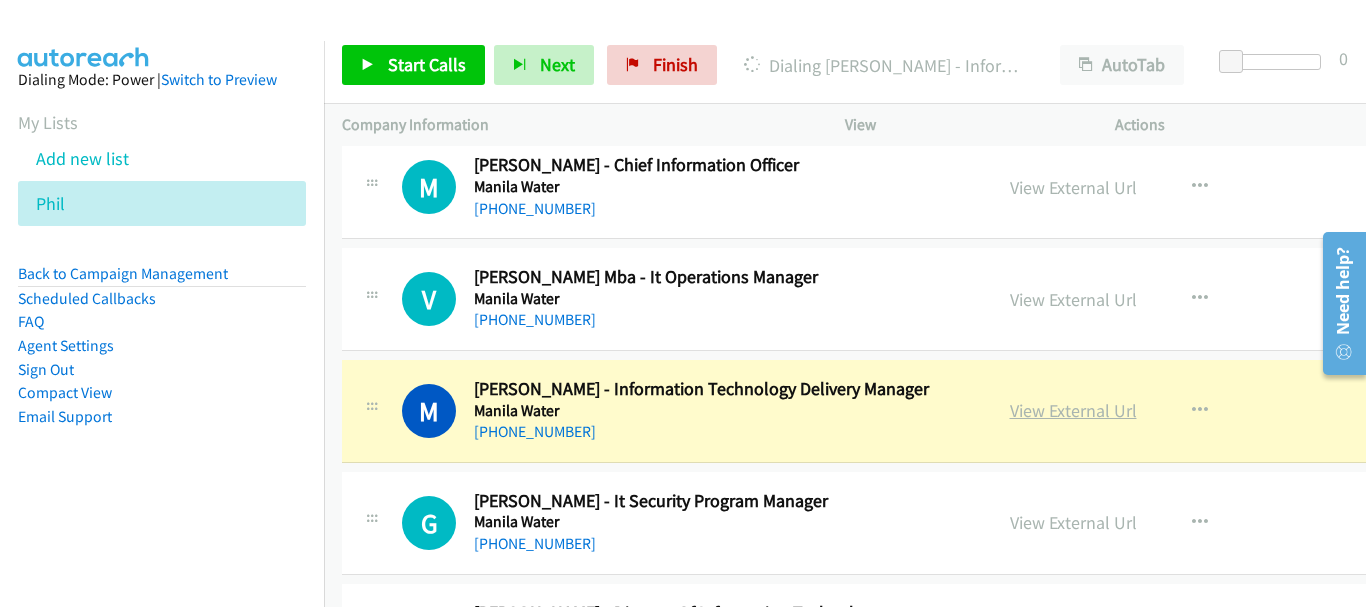 click on "View External Url" at bounding box center [1073, 410] 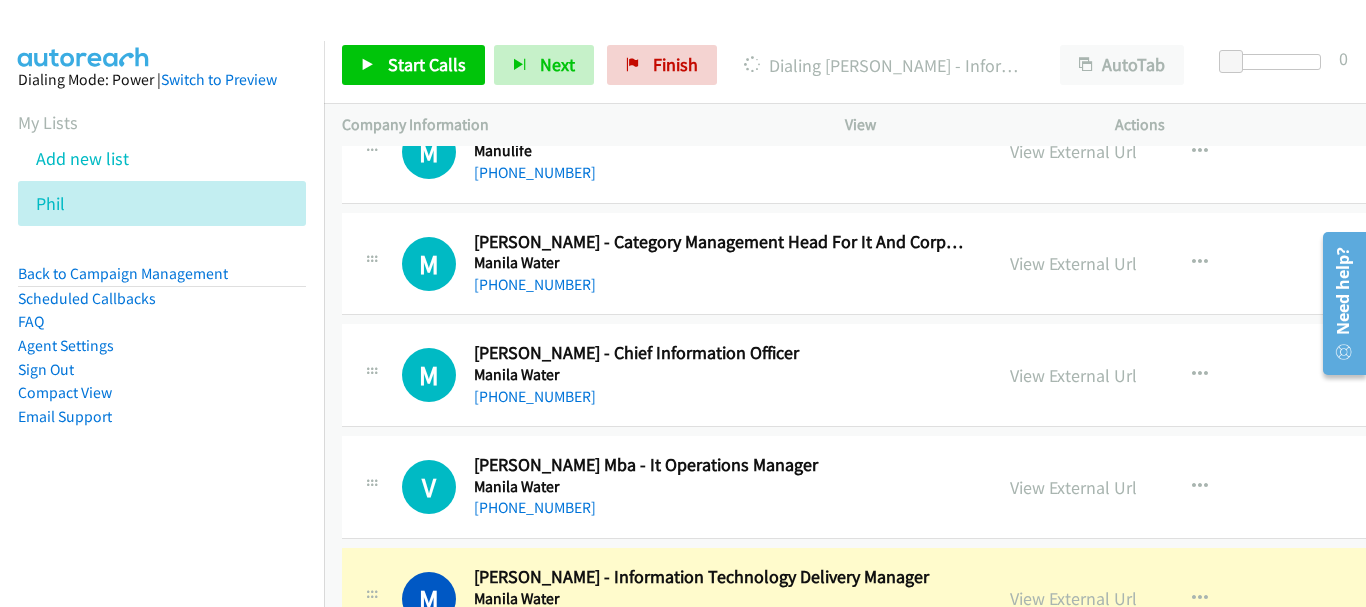 scroll, scrollTop: 22576, scrollLeft: 0, axis: vertical 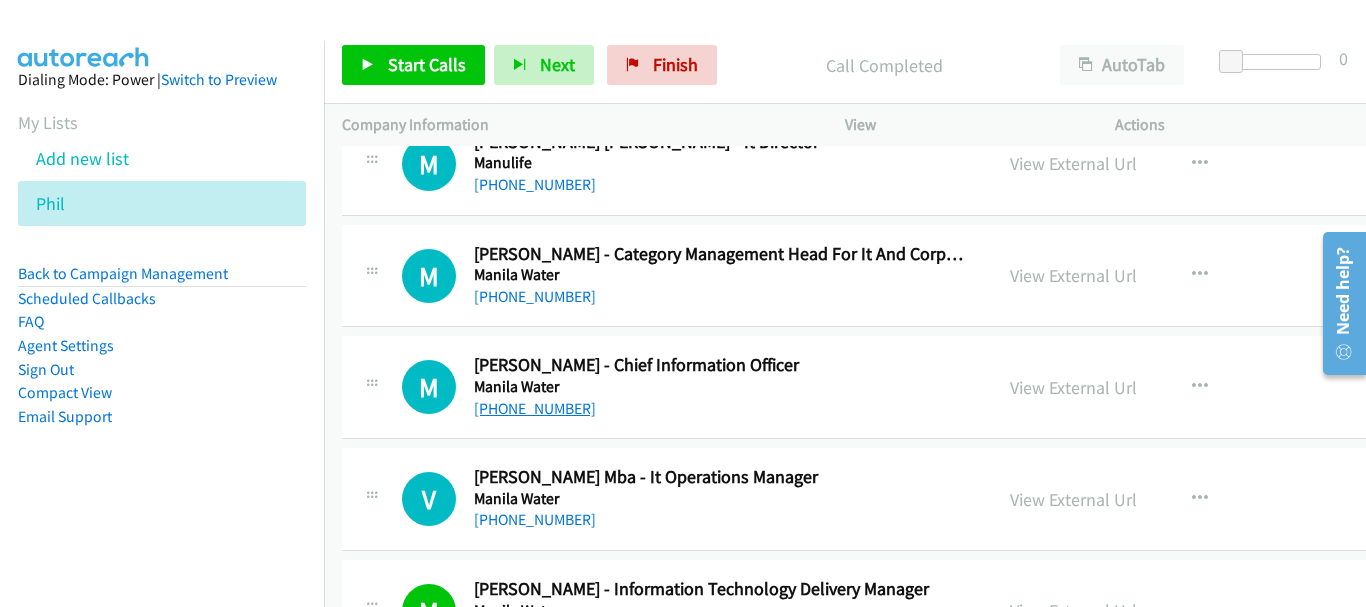 click on "[PHONE_NUMBER]" at bounding box center (535, 408) 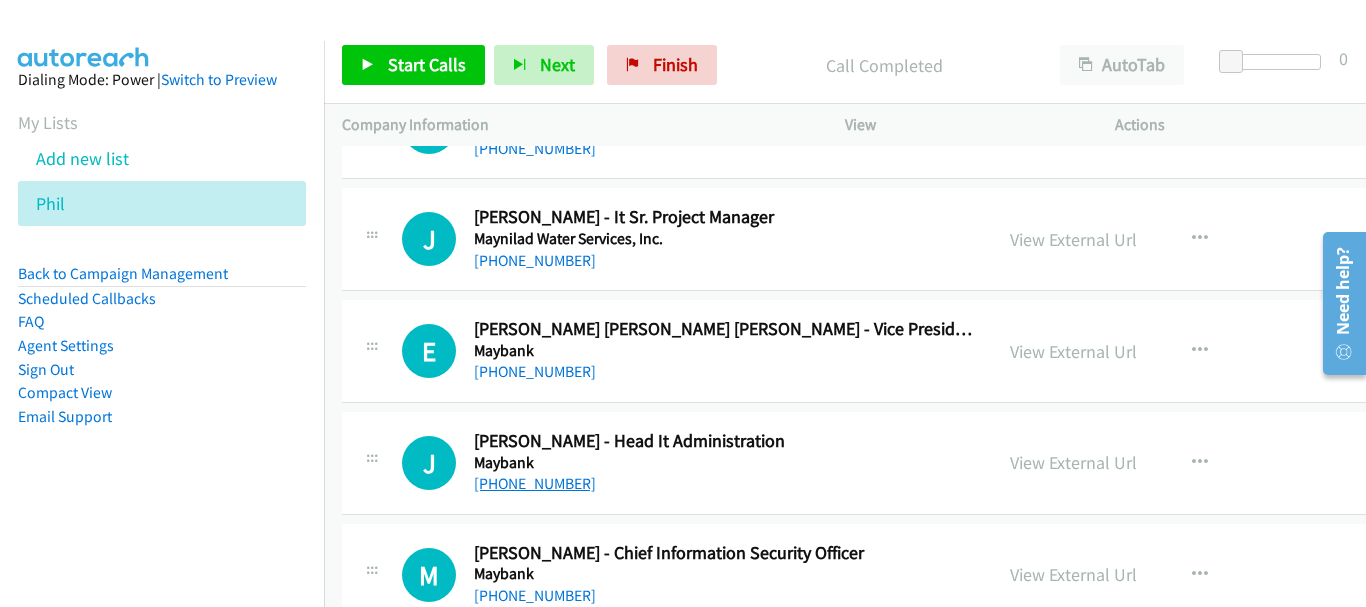 scroll, scrollTop: 20476, scrollLeft: 0, axis: vertical 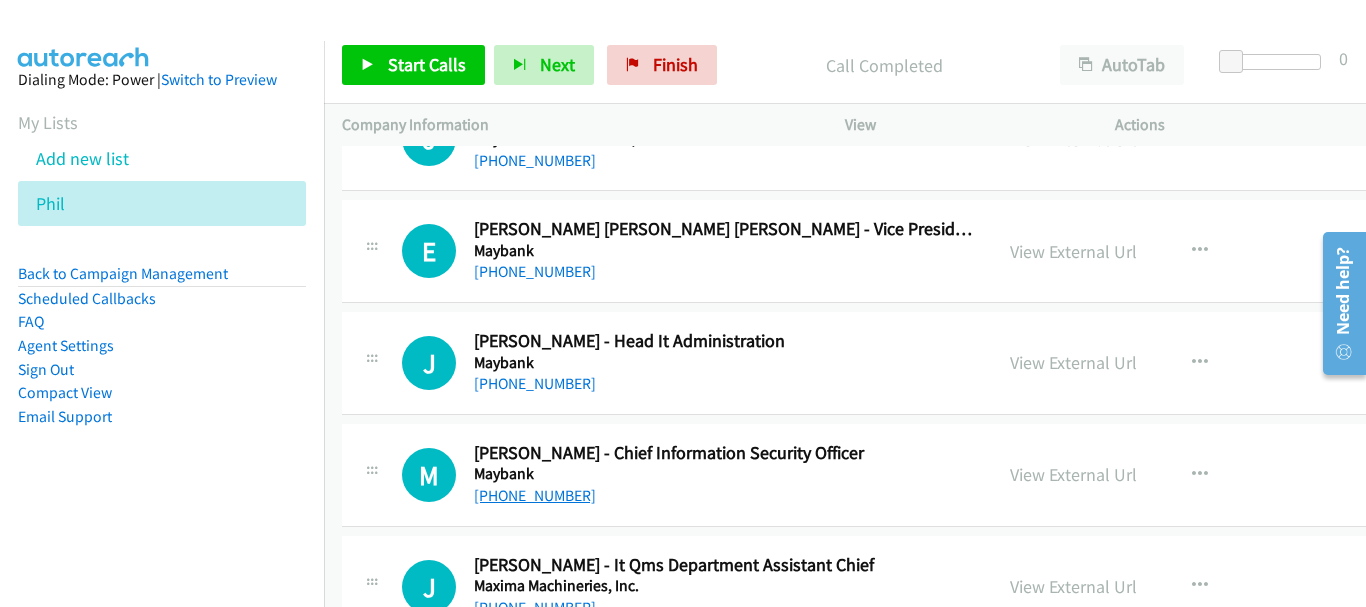 click on "[PHONE_NUMBER]" at bounding box center (535, 495) 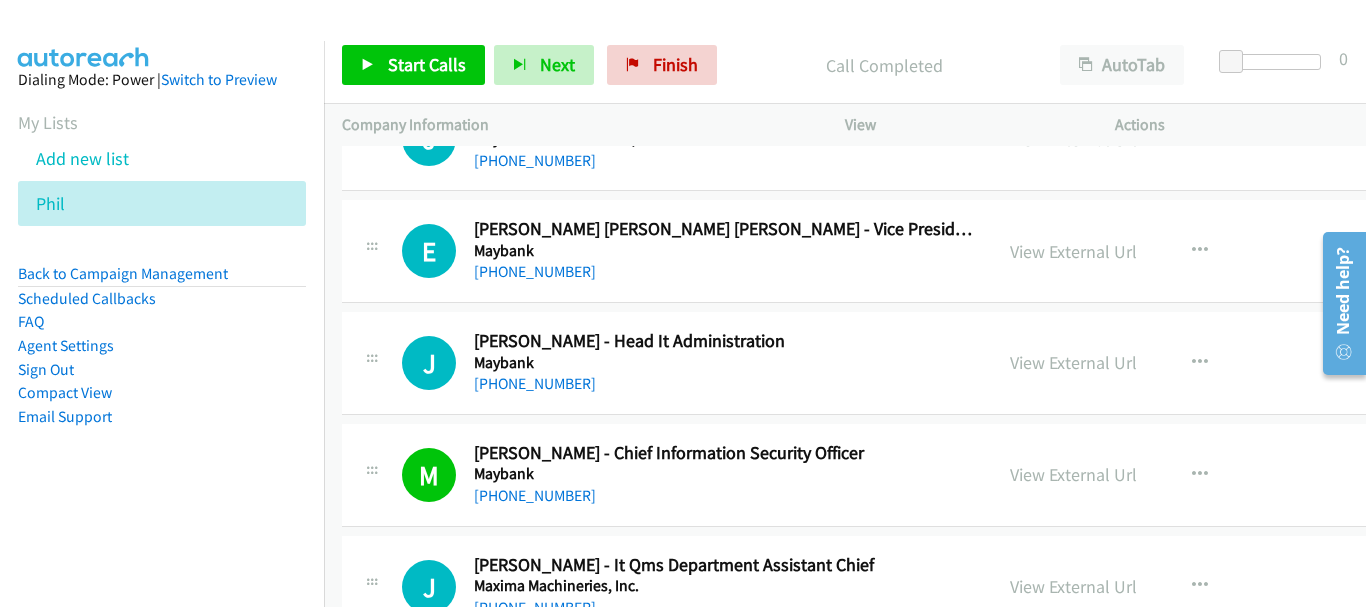 drag, startPoint x: 725, startPoint y: 259, endPoint x: 725, endPoint y: 272, distance: 13 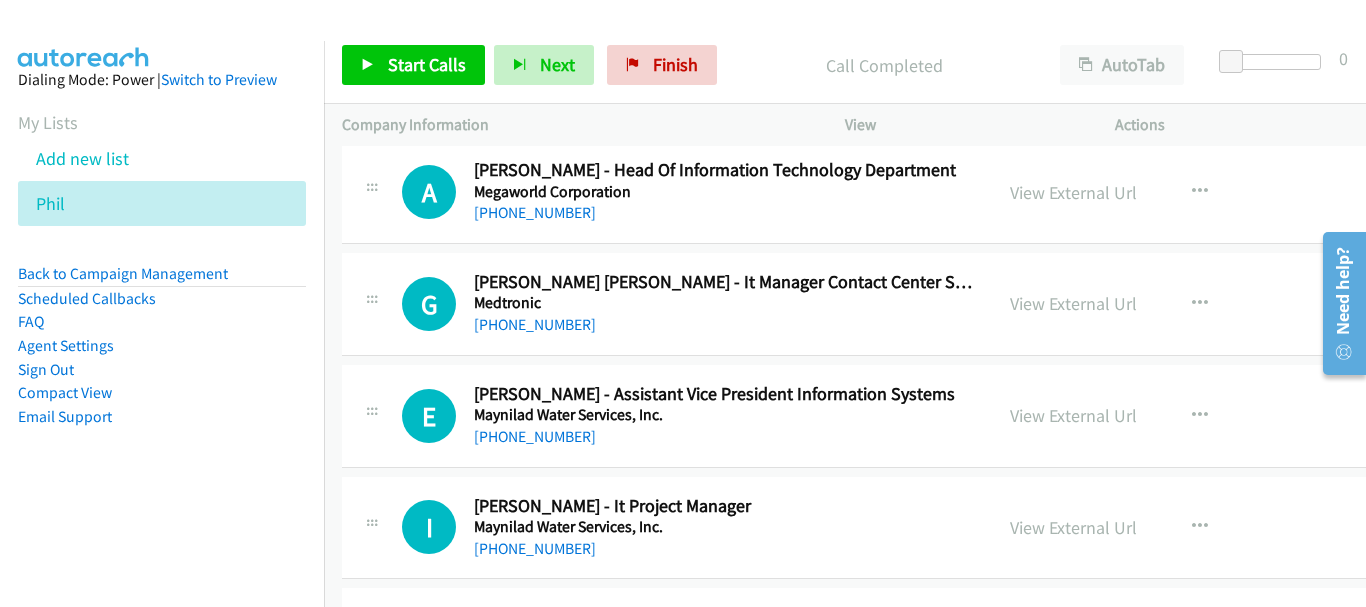 scroll, scrollTop: 19876, scrollLeft: 0, axis: vertical 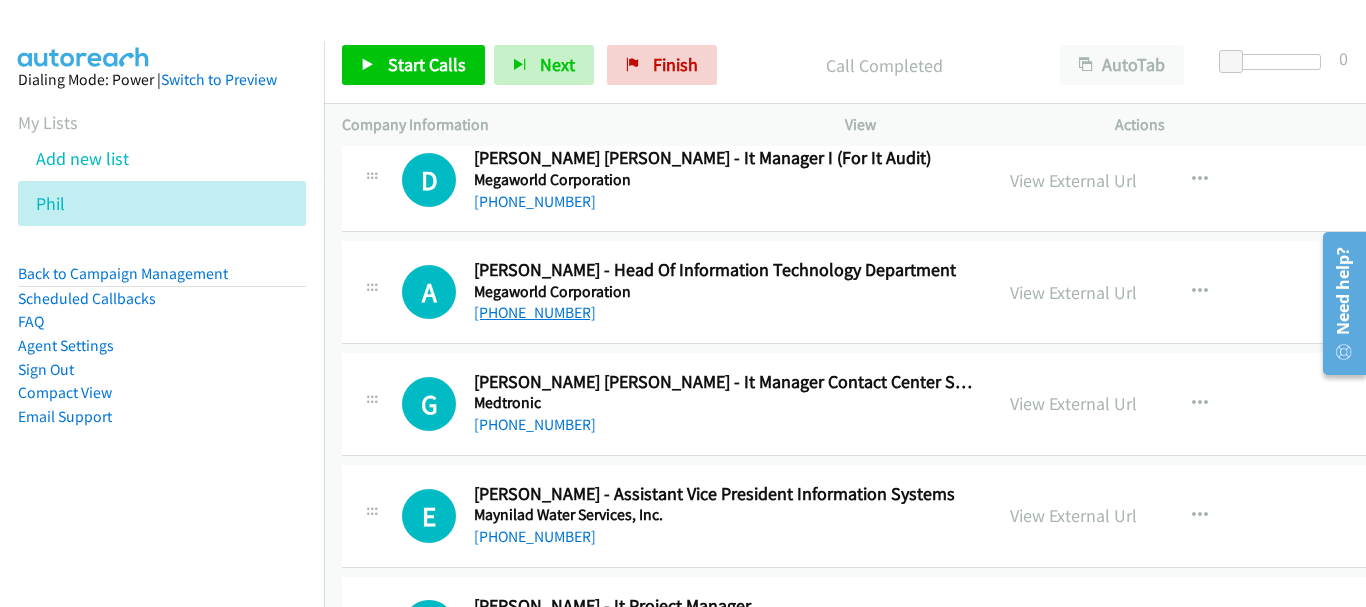 click on "[PHONE_NUMBER]" at bounding box center [535, 312] 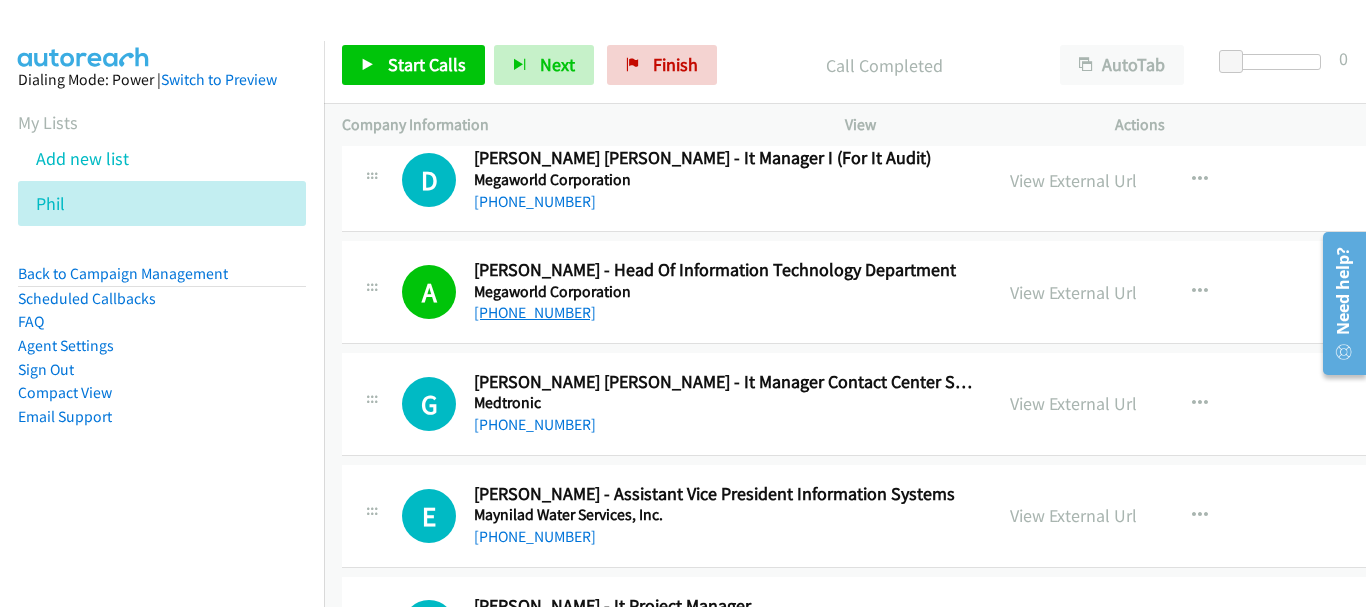 click on "[PHONE_NUMBER]" at bounding box center (535, 312) 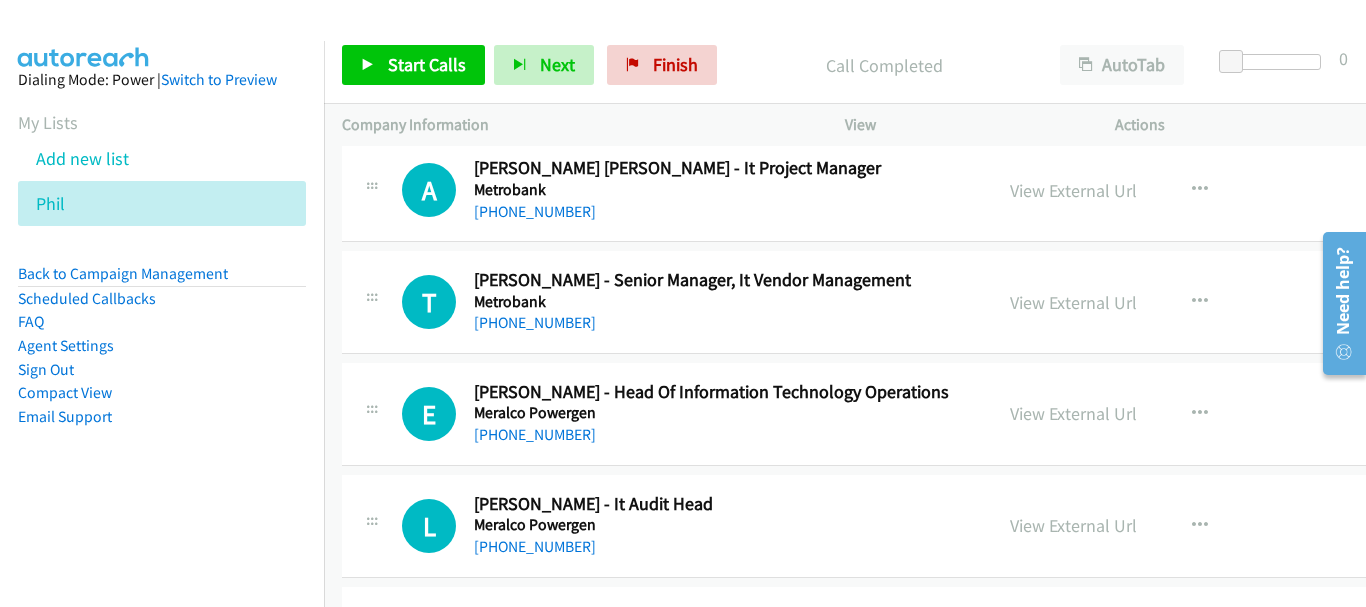 scroll, scrollTop: 18076, scrollLeft: 0, axis: vertical 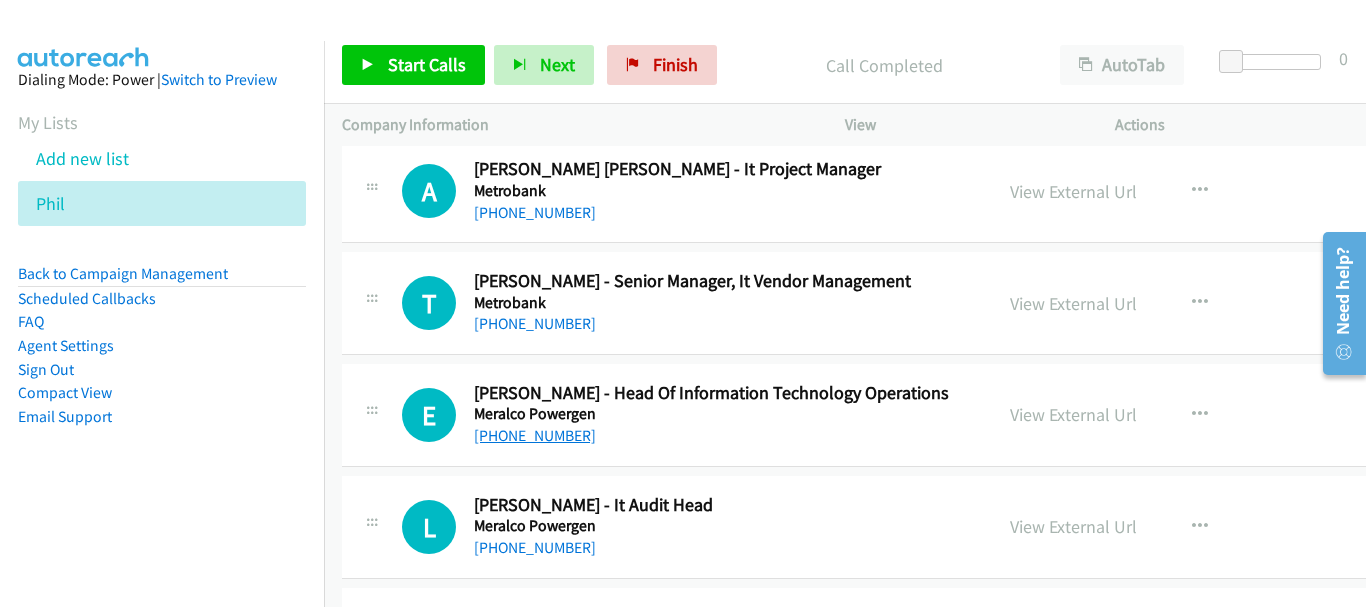 click on "[PHONE_NUMBER]" at bounding box center [535, 435] 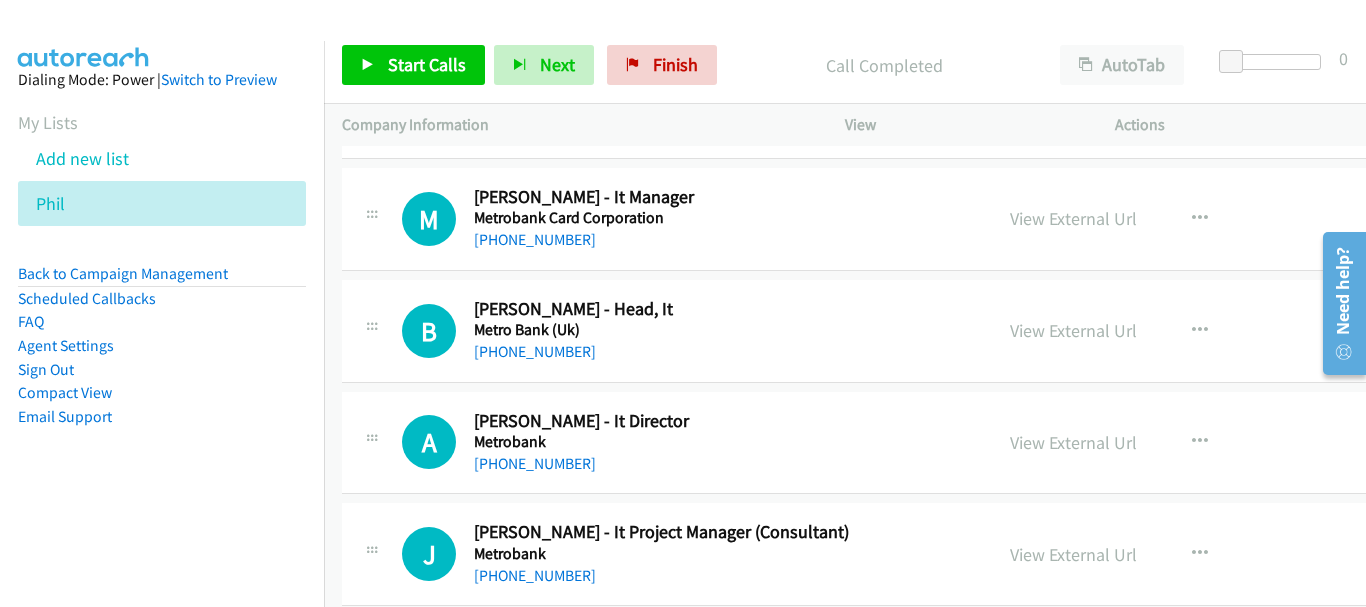 scroll, scrollTop: 16476, scrollLeft: 0, axis: vertical 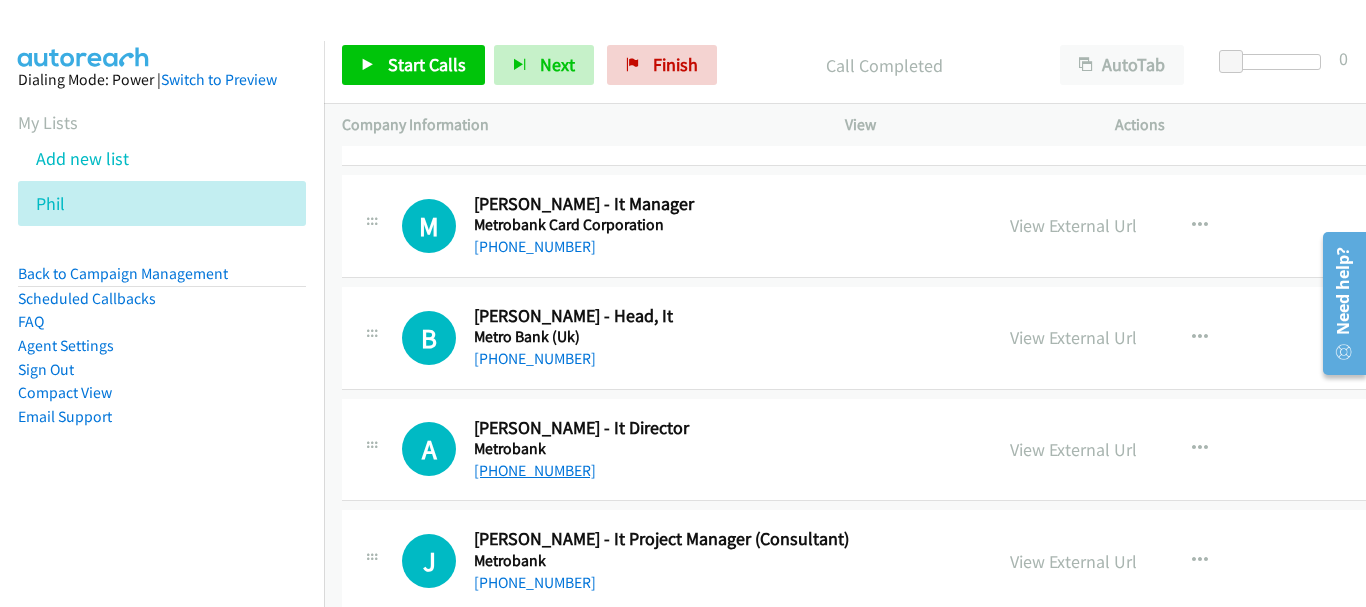 click on "[PHONE_NUMBER]" at bounding box center (535, 470) 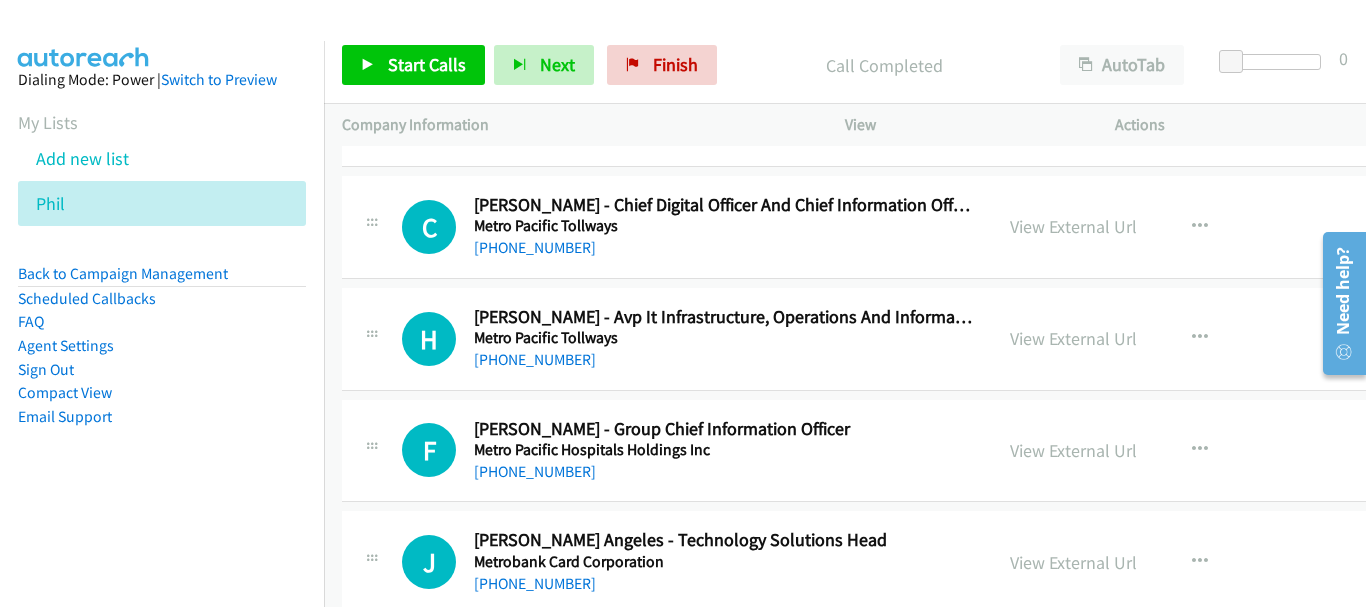 scroll, scrollTop: 15976, scrollLeft: 0, axis: vertical 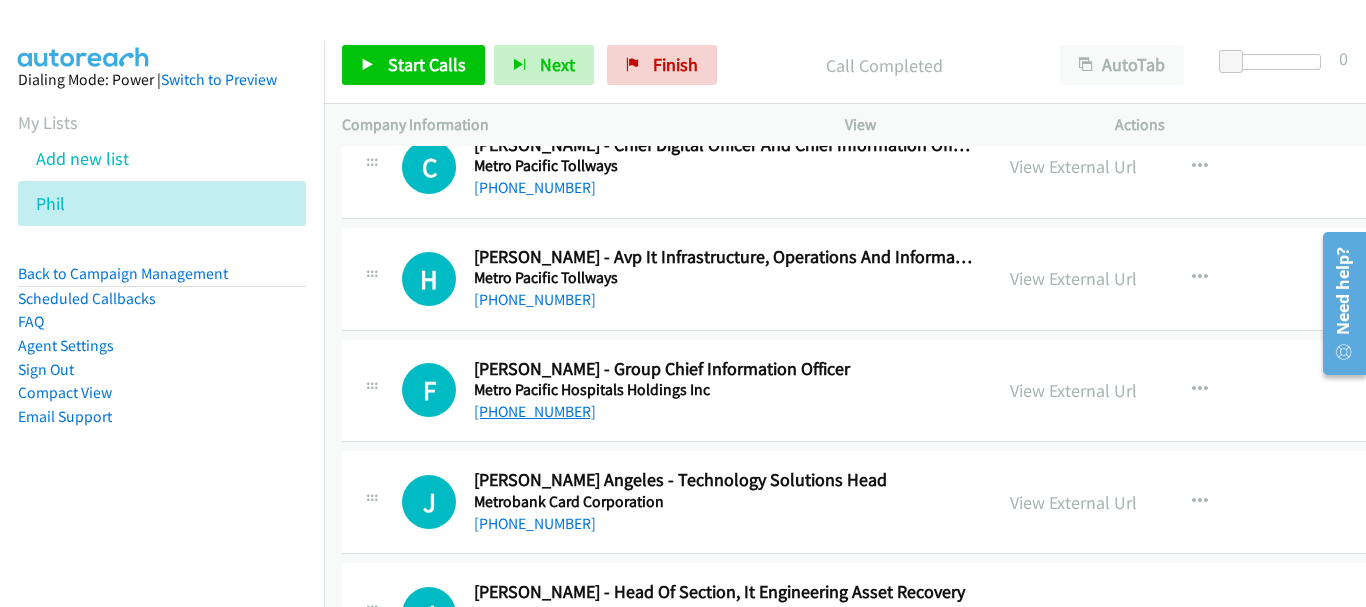 click on "[PHONE_NUMBER]" at bounding box center [535, 411] 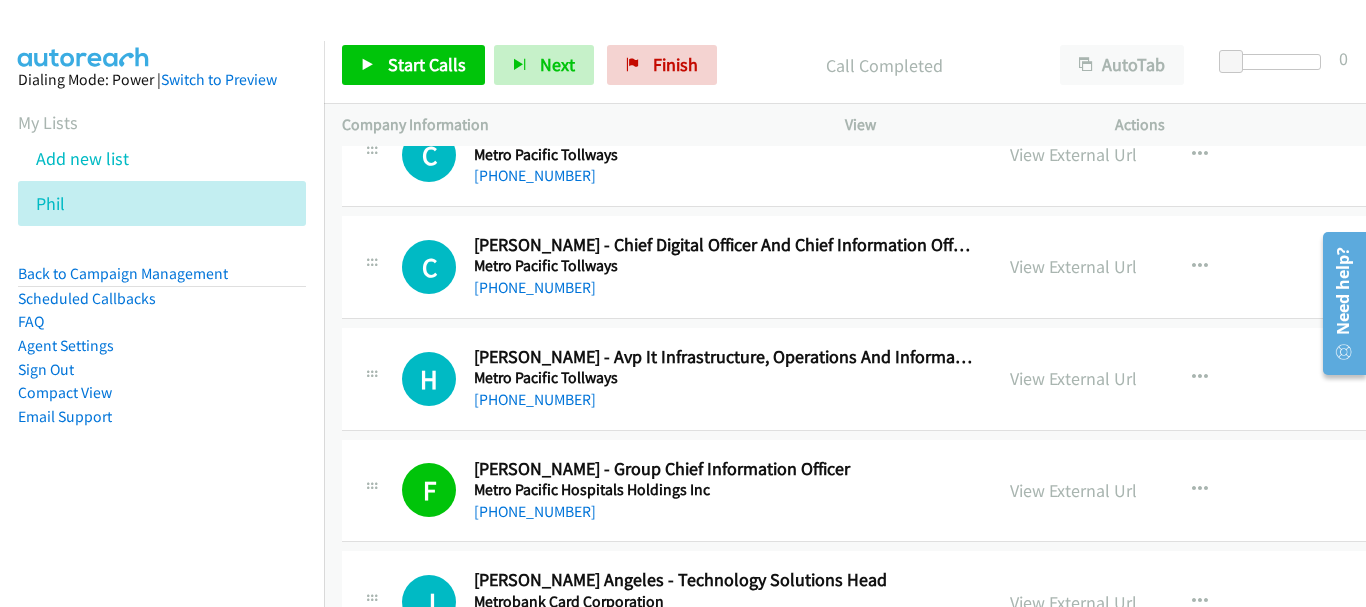 scroll, scrollTop: 15776, scrollLeft: 0, axis: vertical 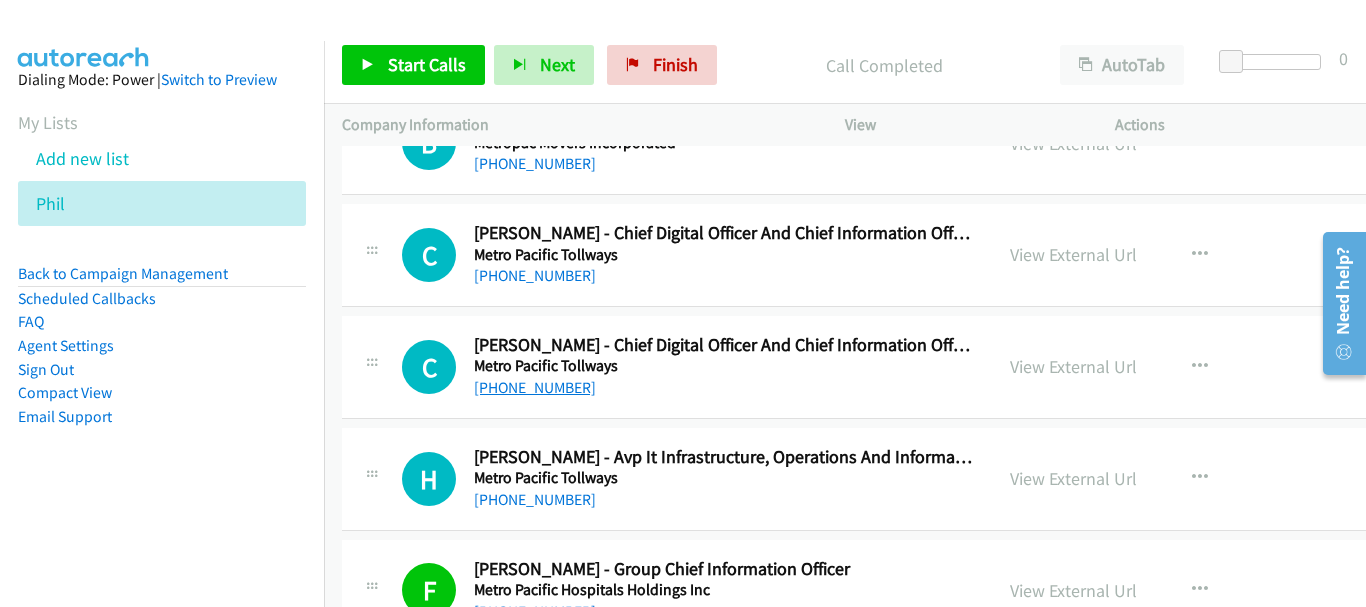 click on "[PHONE_NUMBER]" at bounding box center [535, 387] 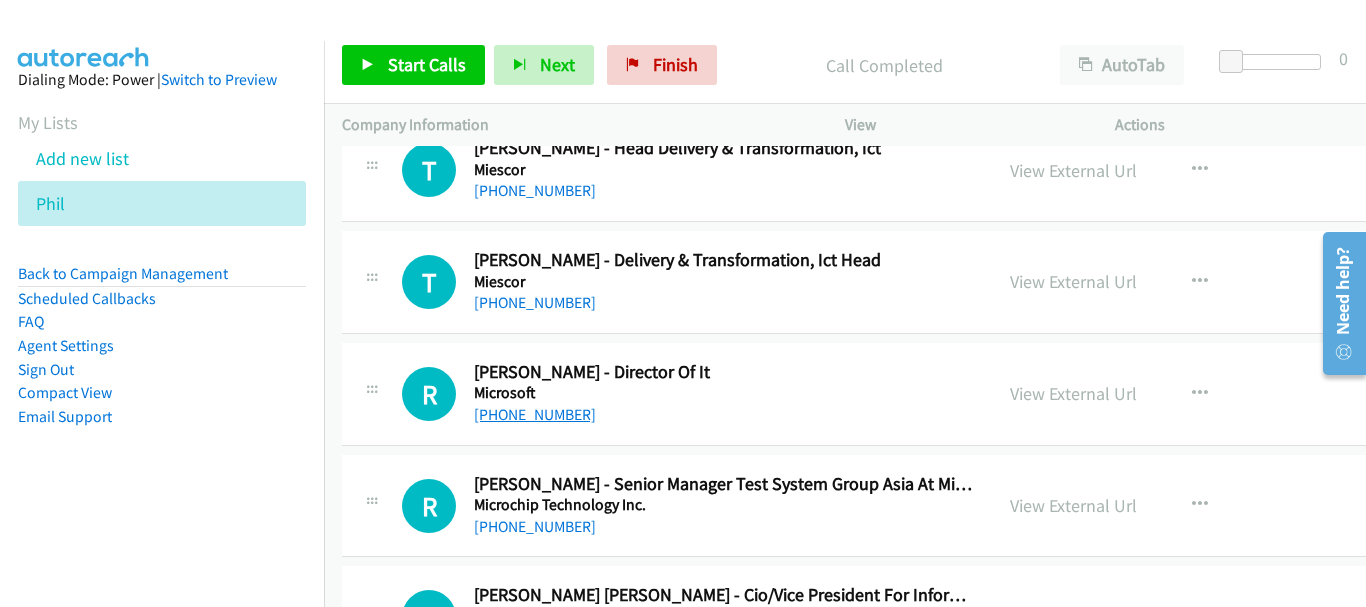 scroll, scrollTop: 15176, scrollLeft: 0, axis: vertical 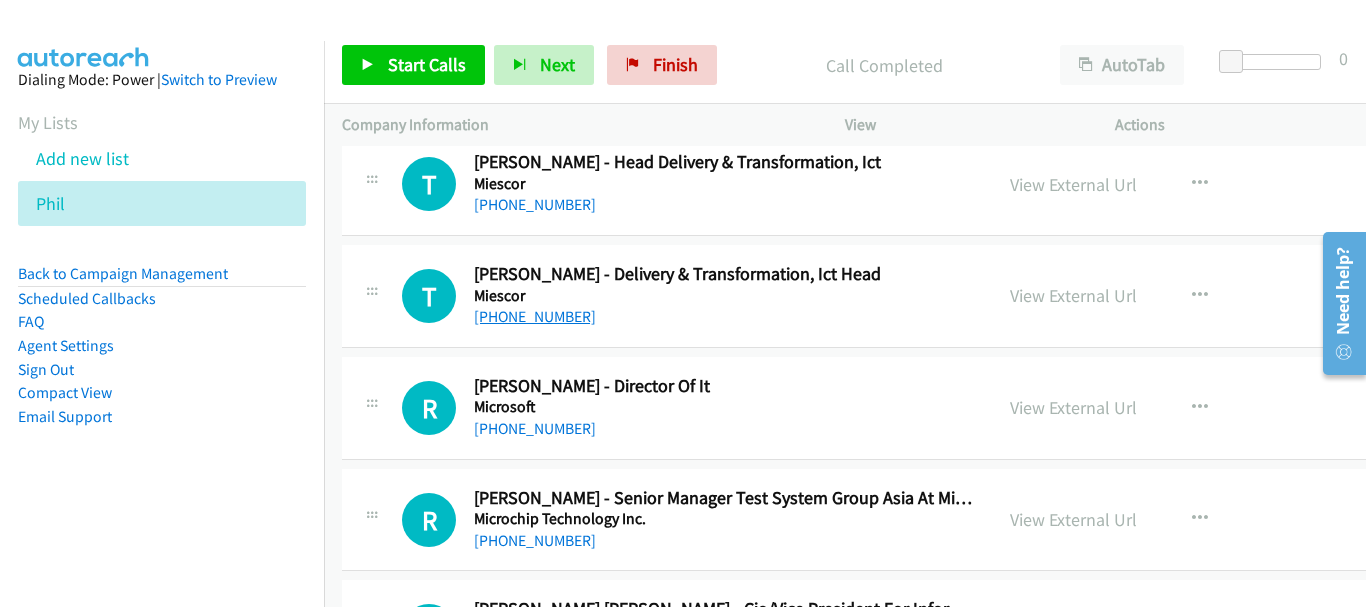 click on "[PHONE_NUMBER]" at bounding box center [535, 316] 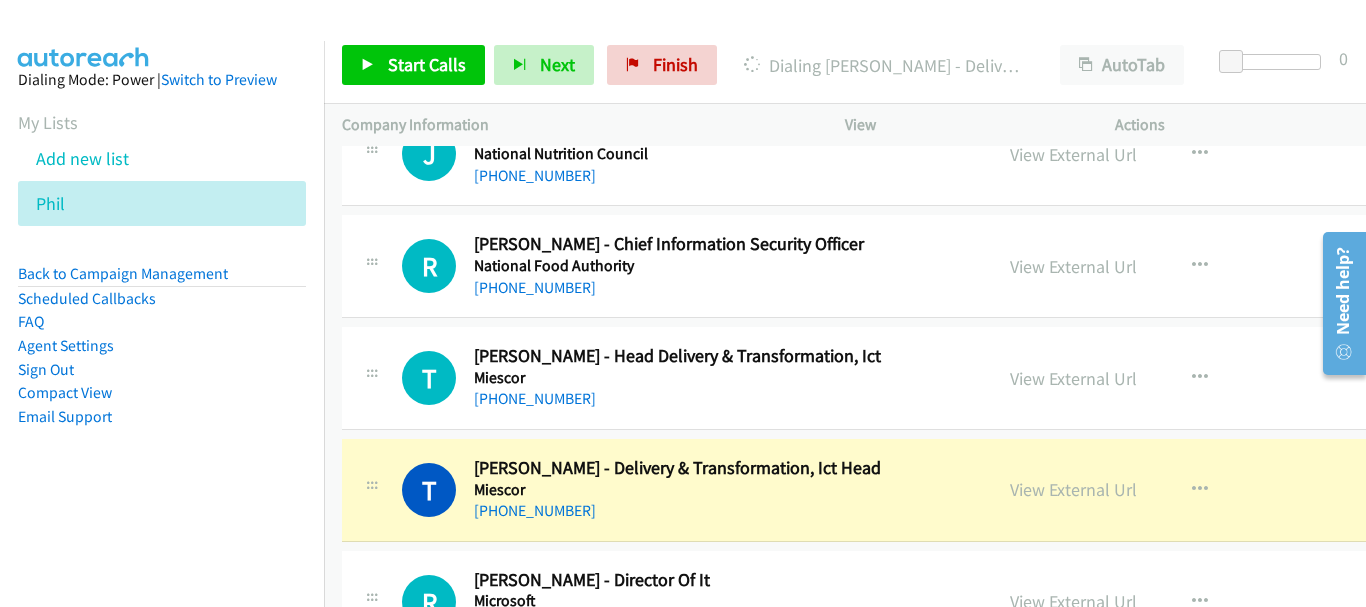 scroll, scrollTop: 14976, scrollLeft: 0, axis: vertical 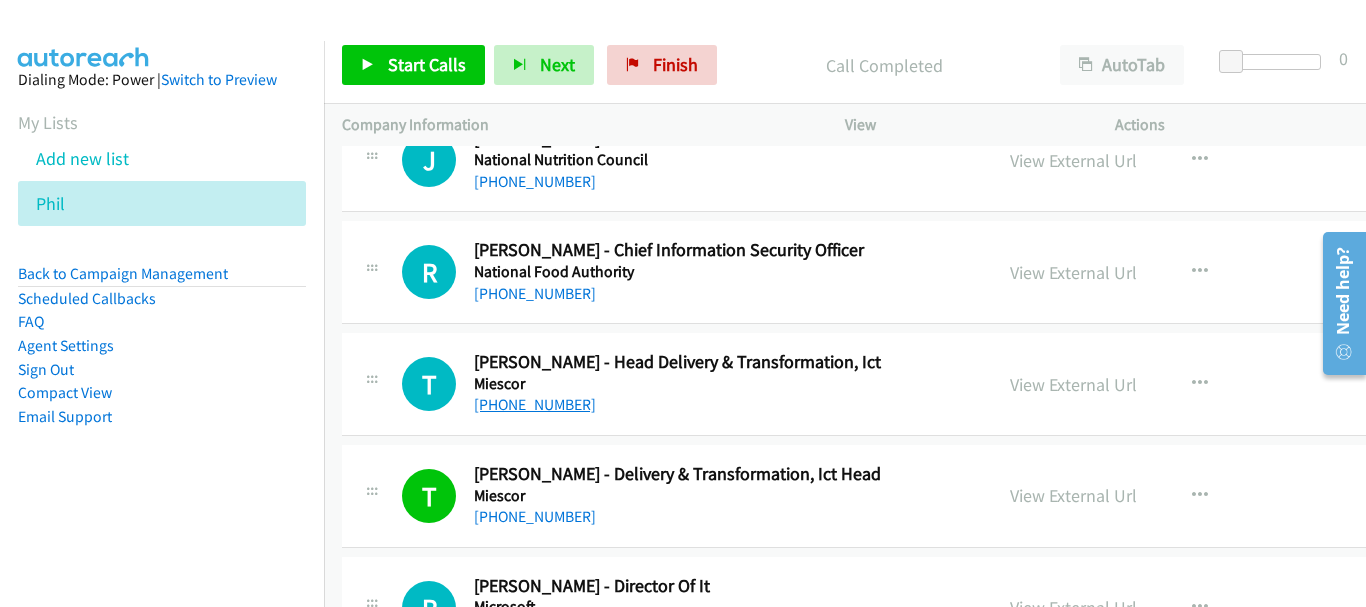 click on "[PHONE_NUMBER]" at bounding box center [535, 404] 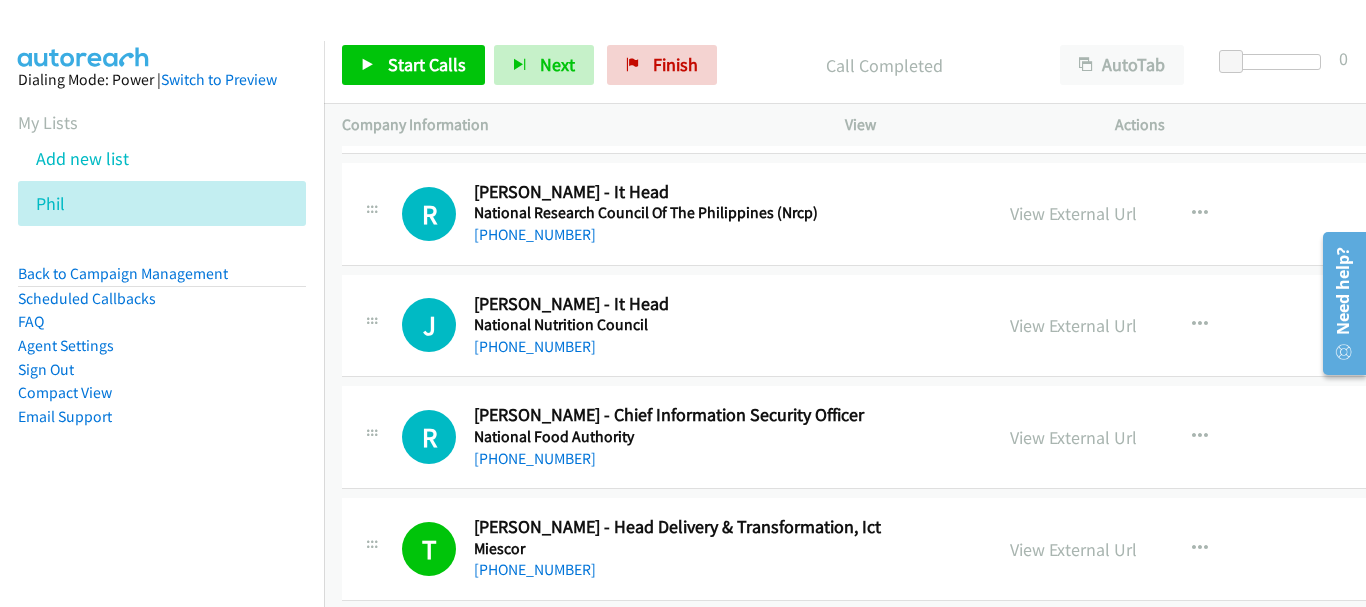 scroll, scrollTop: 14776, scrollLeft: 0, axis: vertical 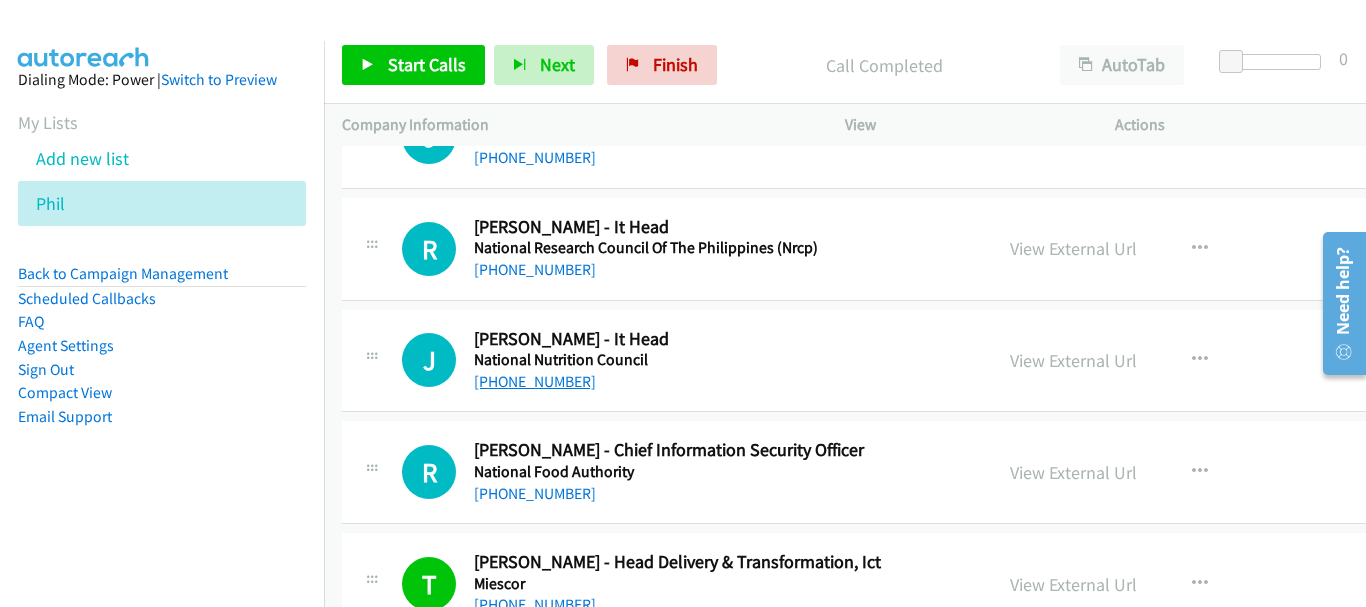 click on "[PHONE_NUMBER]" at bounding box center (535, 381) 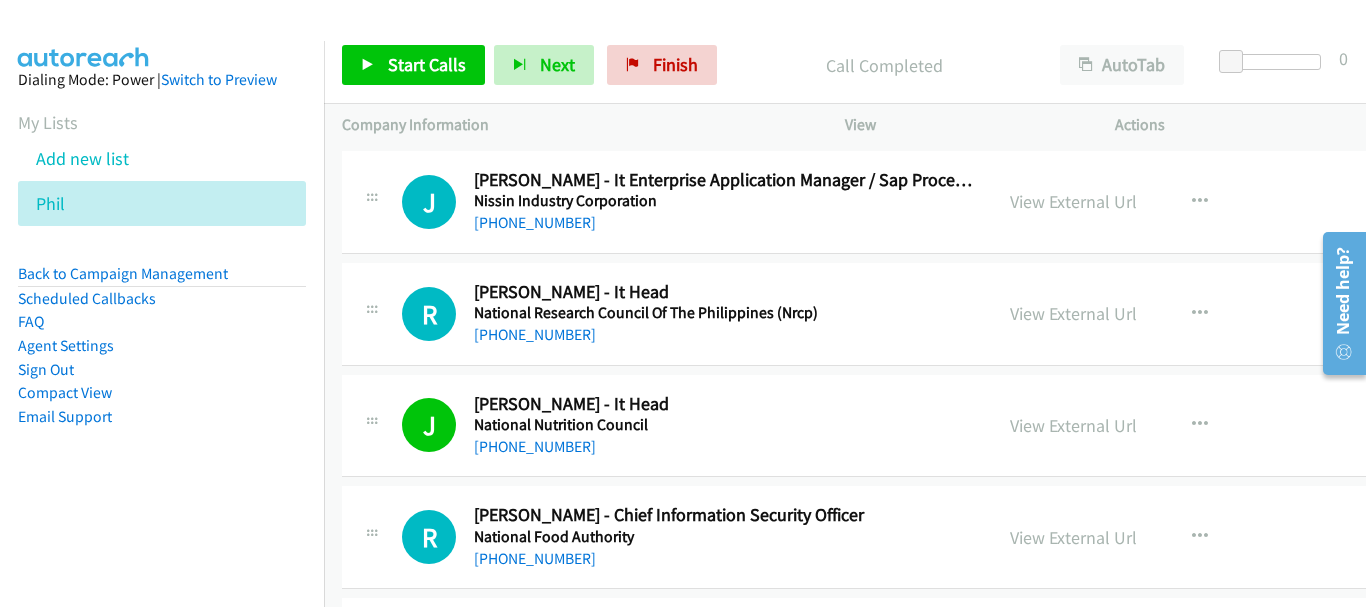 scroll, scrollTop: 14676, scrollLeft: 0, axis: vertical 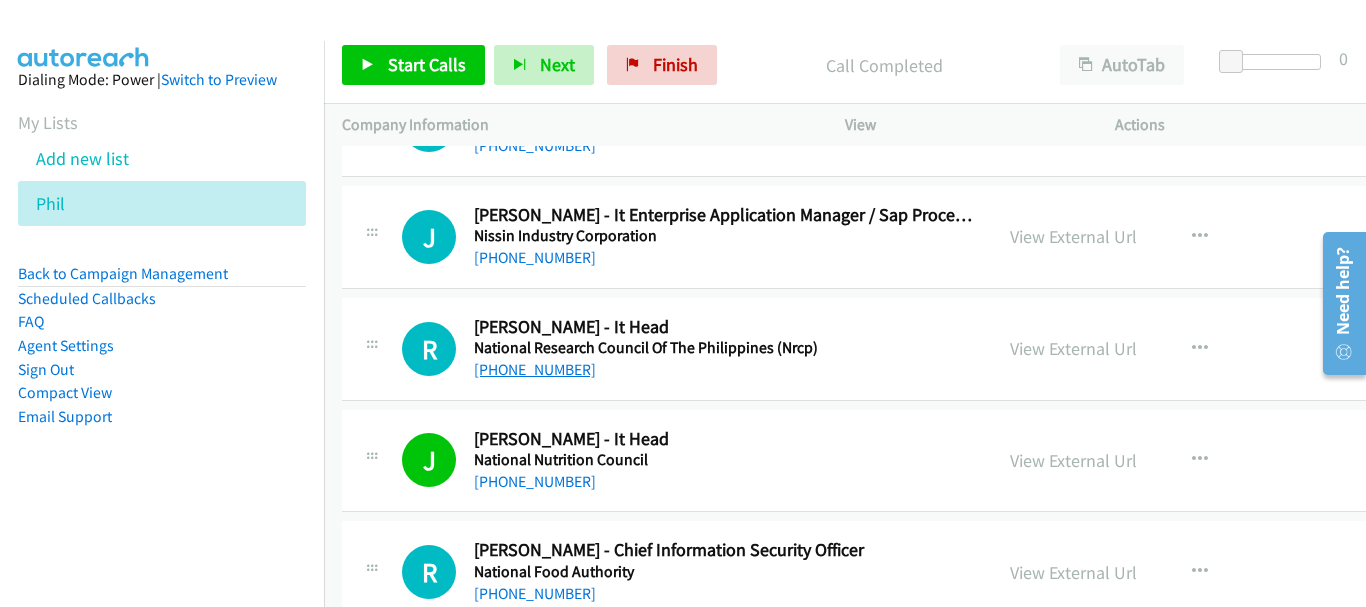 click on "[PHONE_NUMBER]" at bounding box center [535, 369] 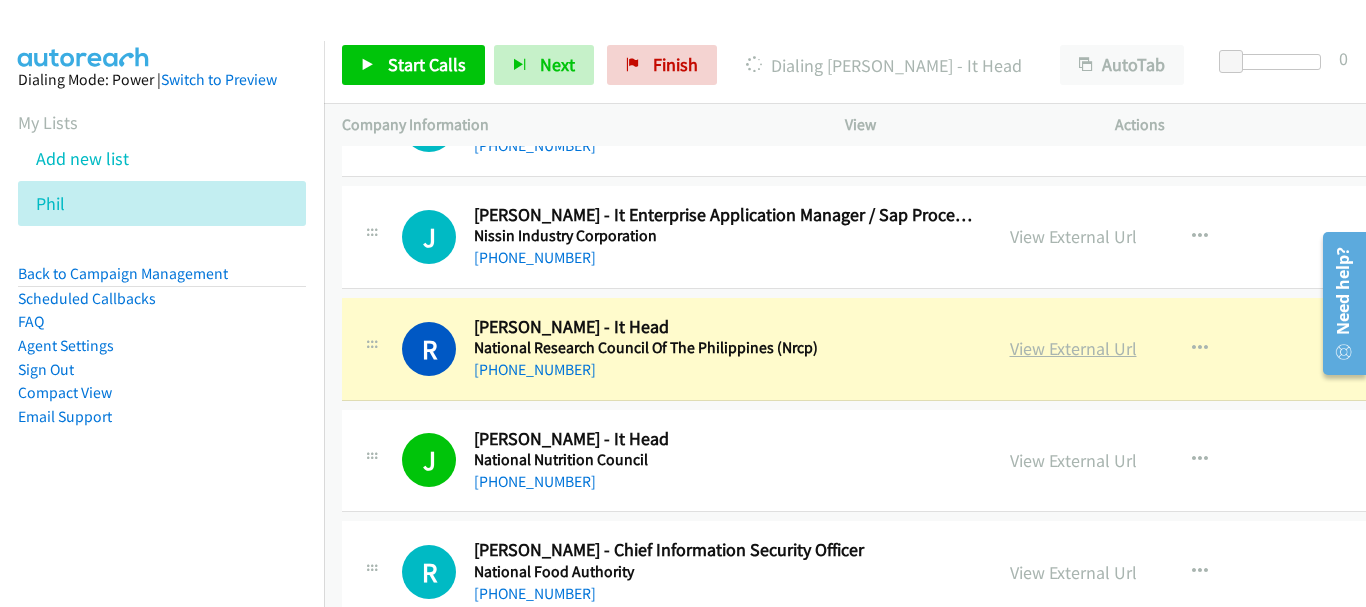 click on "View External Url" at bounding box center [1073, 348] 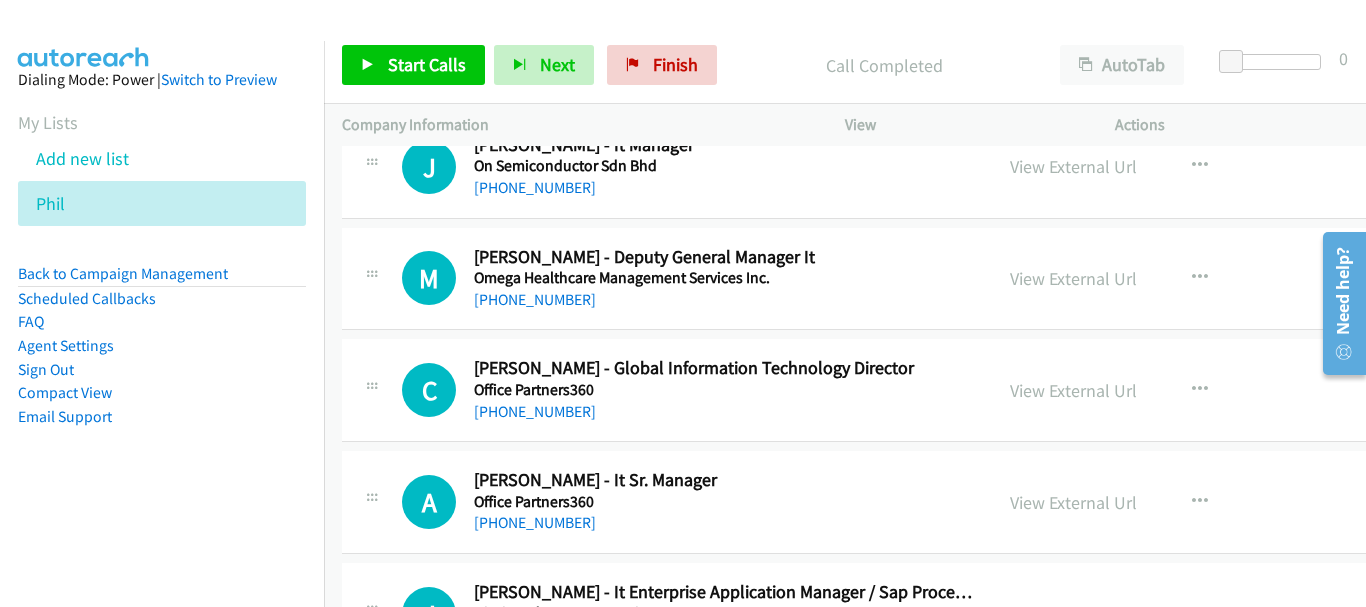 scroll, scrollTop: 14276, scrollLeft: 0, axis: vertical 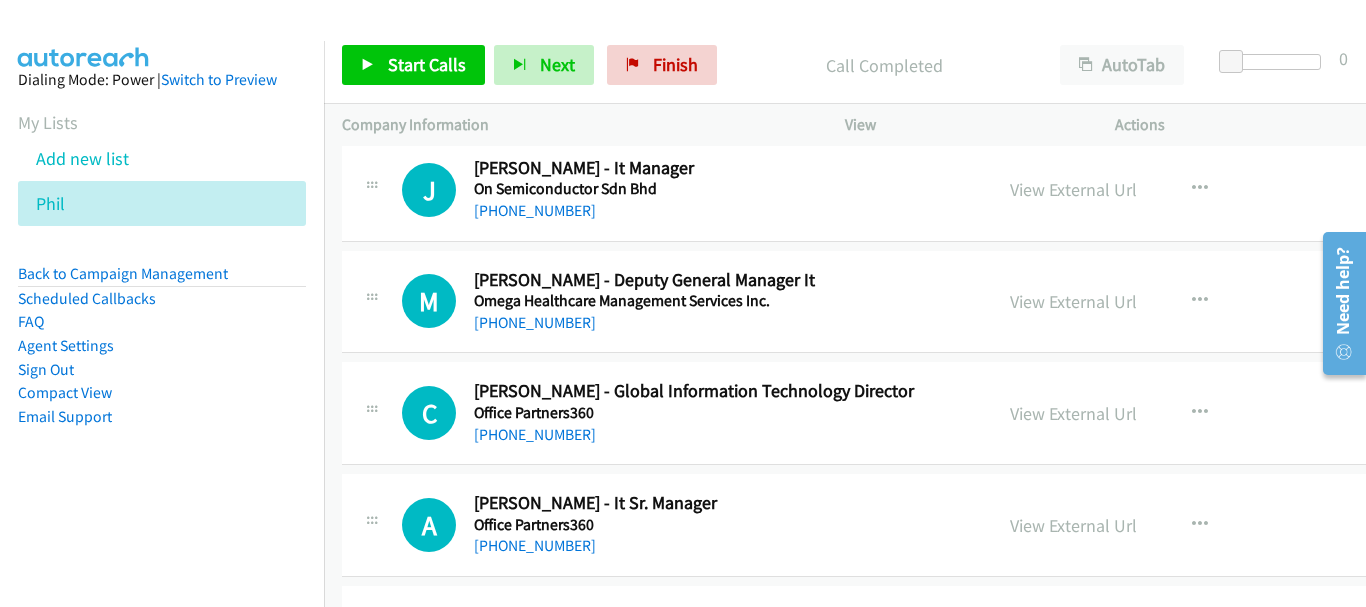 click on "M
Callback Scheduled
[PERSON_NAME] - Deputy General Manager   It
Omega Healthcare Management Services Inc.
[GEOGRAPHIC_DATA]/[GEOGRAPHIC_DATA]
[PHONE_NUMBER]
View External Url
View External Url
Schedule/Manage Callback
Start Calls Here
Remove from list
Add to do not call list
Reset Call Status" at bounding box center (955, 302) 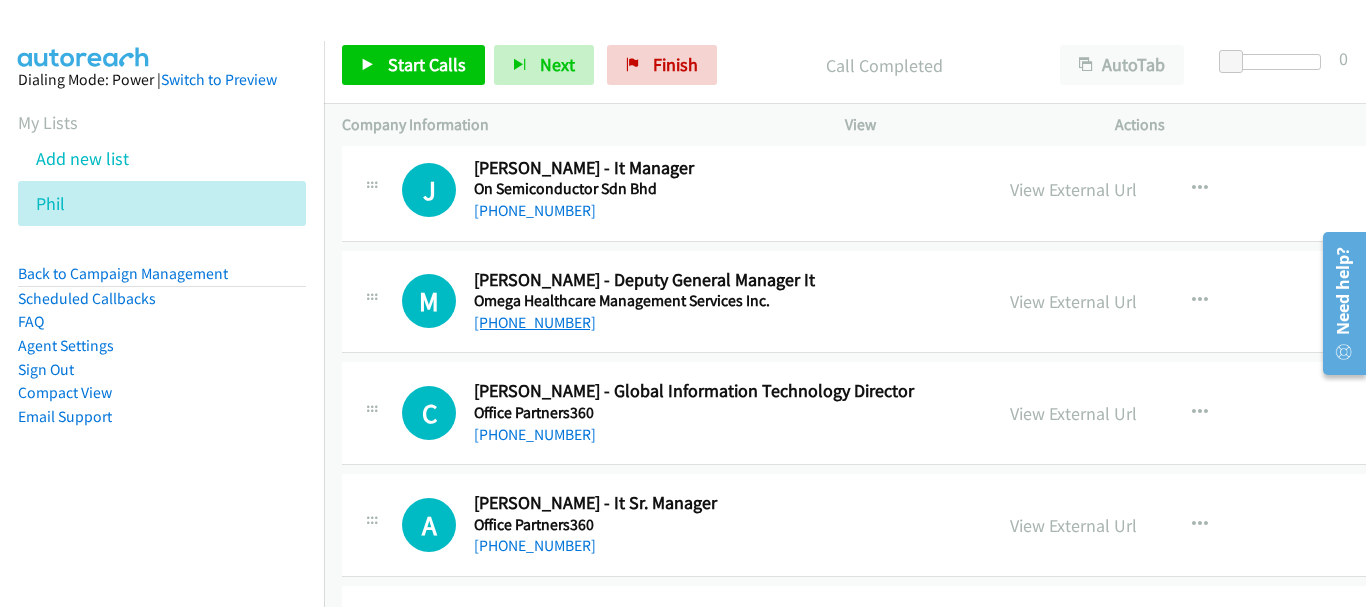 click on "[PHONE_NUMBER]" at bounding box center [535, 322] 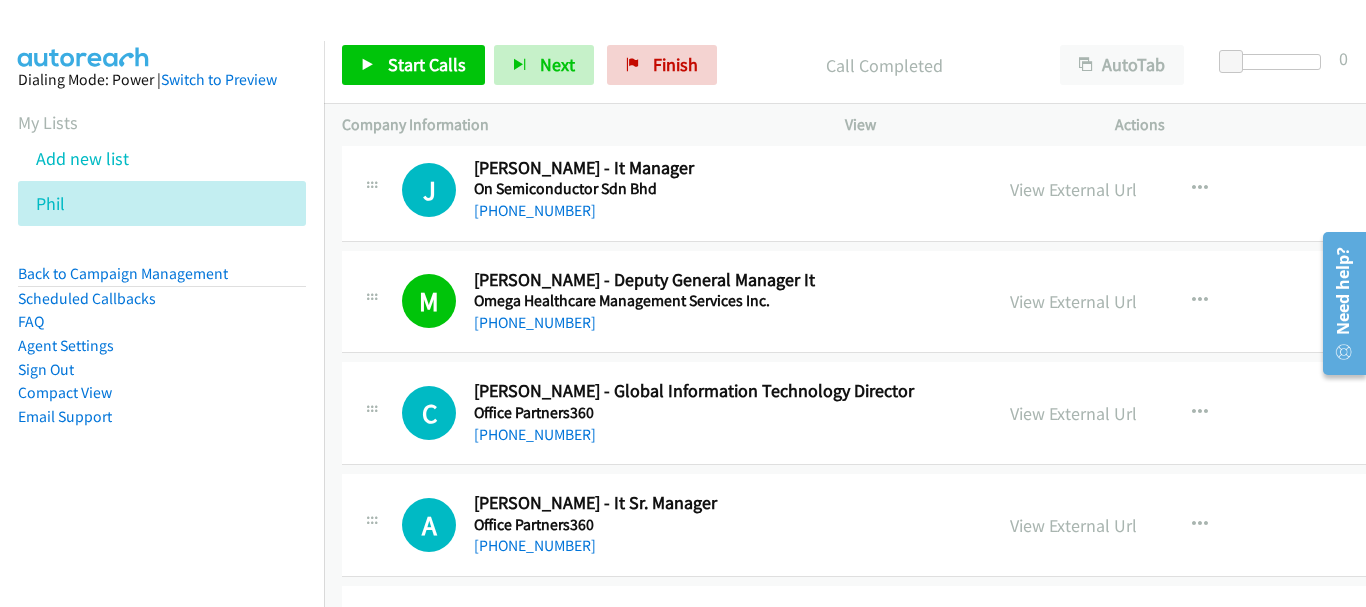 click on "J
Callback Scheduled
[PERSON_NAME] - It Manager
On Semiconductor Sdn Bhd
[GEOGRAPHIC_DATA]/[GEOGRAPHIC_DATA]
[PHONE_NUMBER]
View External Url
View External Url
Schedule/Manage Callback
Start Calls Here
Remove from list
Add to do not call list
Reset Call Status" at bounding box center [955, 190] 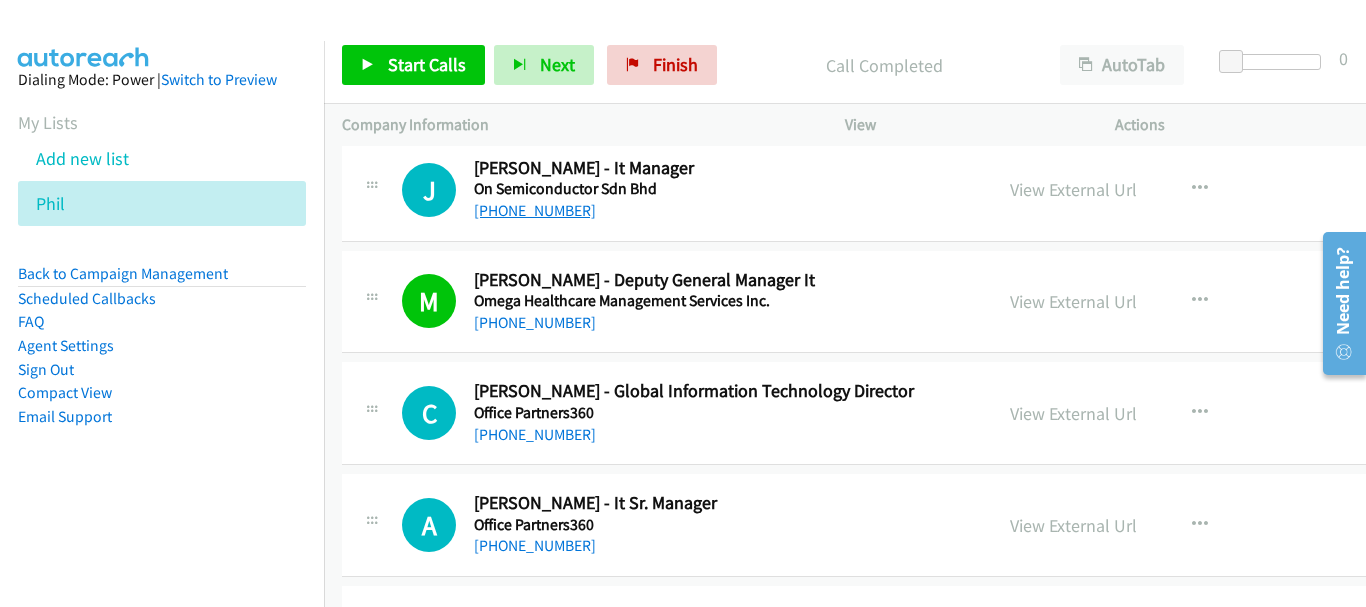 click on "[PHONE_NUMBER]" at bounding box center (535, 210) 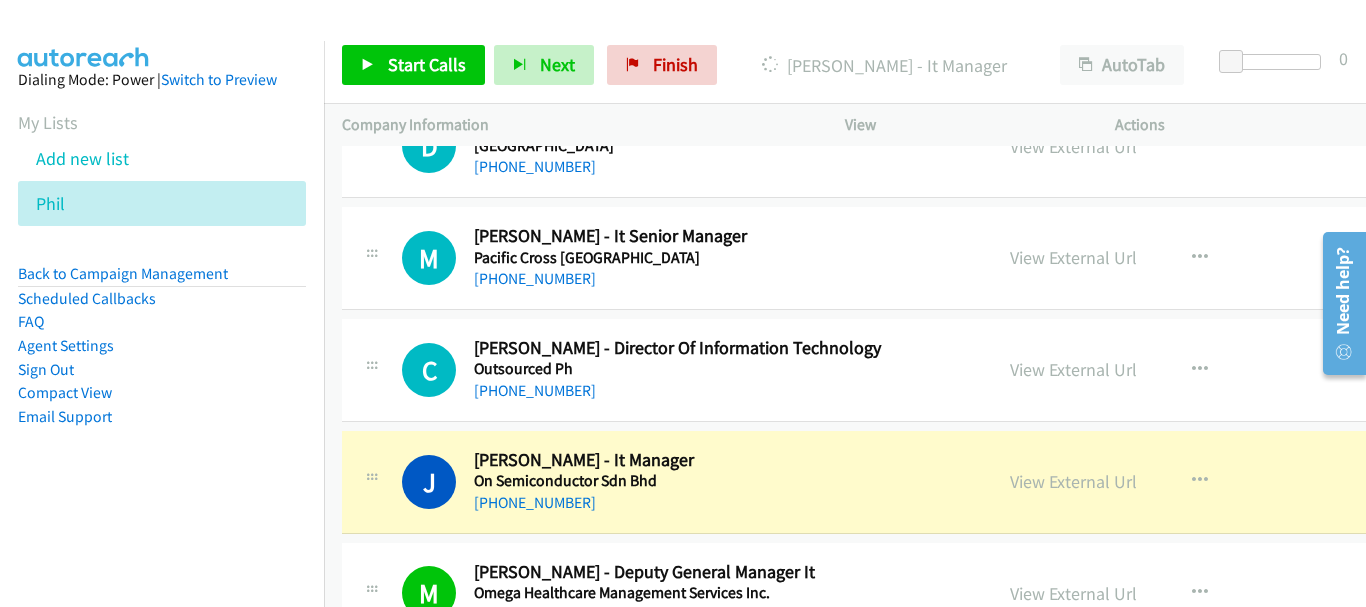 scroll, scrollTop: 13976, scrollLeft: 0, axis: vertical 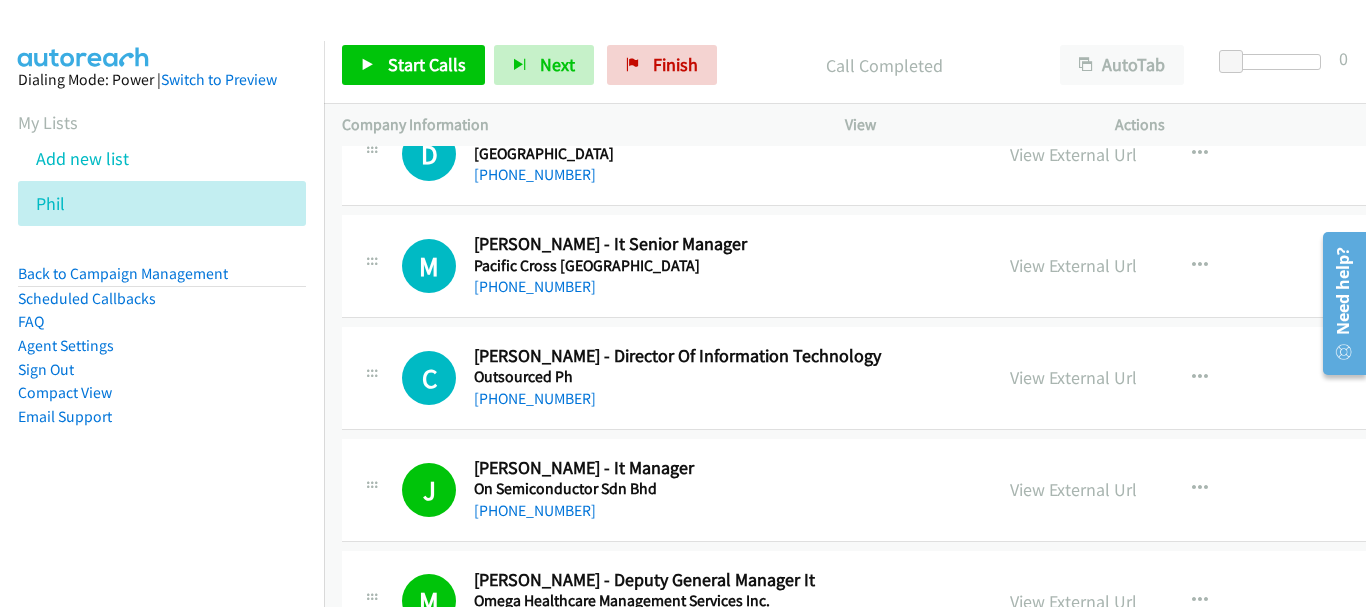 click on "[PHONE_NUMBER]" at bounding box center (723, 399) 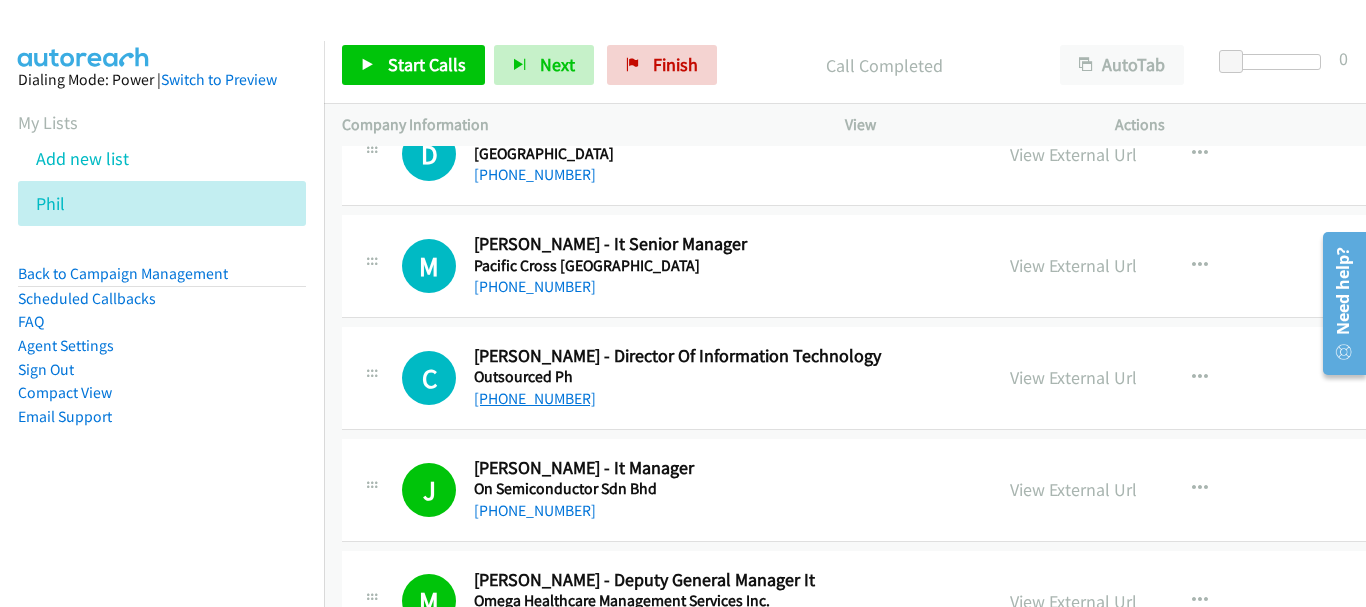 click on "[PHONE_NUMBER]" at bounding box center [535, 398] 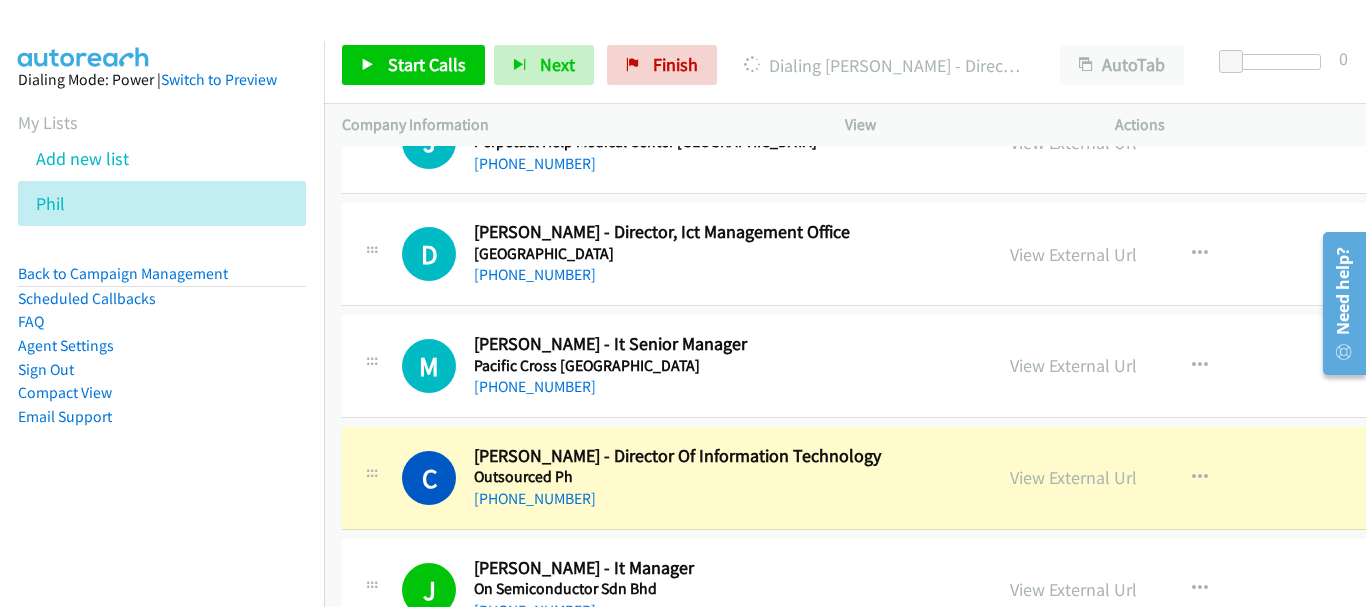 scroll, scrollTop: 13776, scrollLeft: 0, axis: vertical 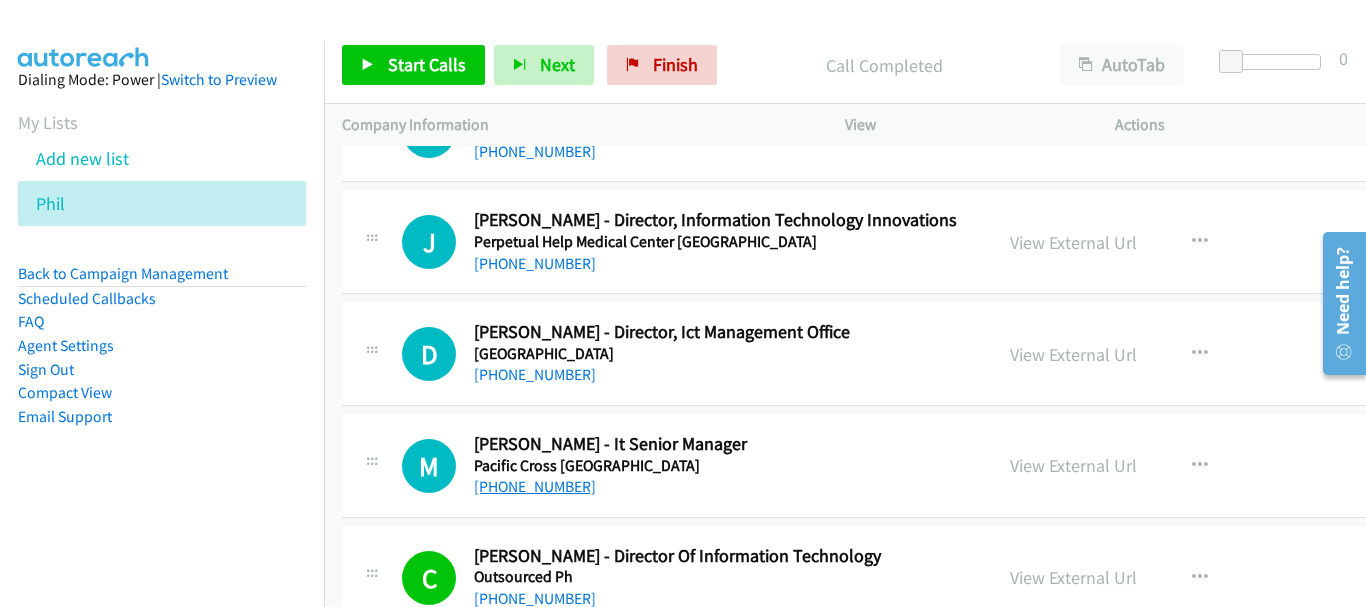 click on "[PHONE_NUMBER]" at bounding box center [535, 486] 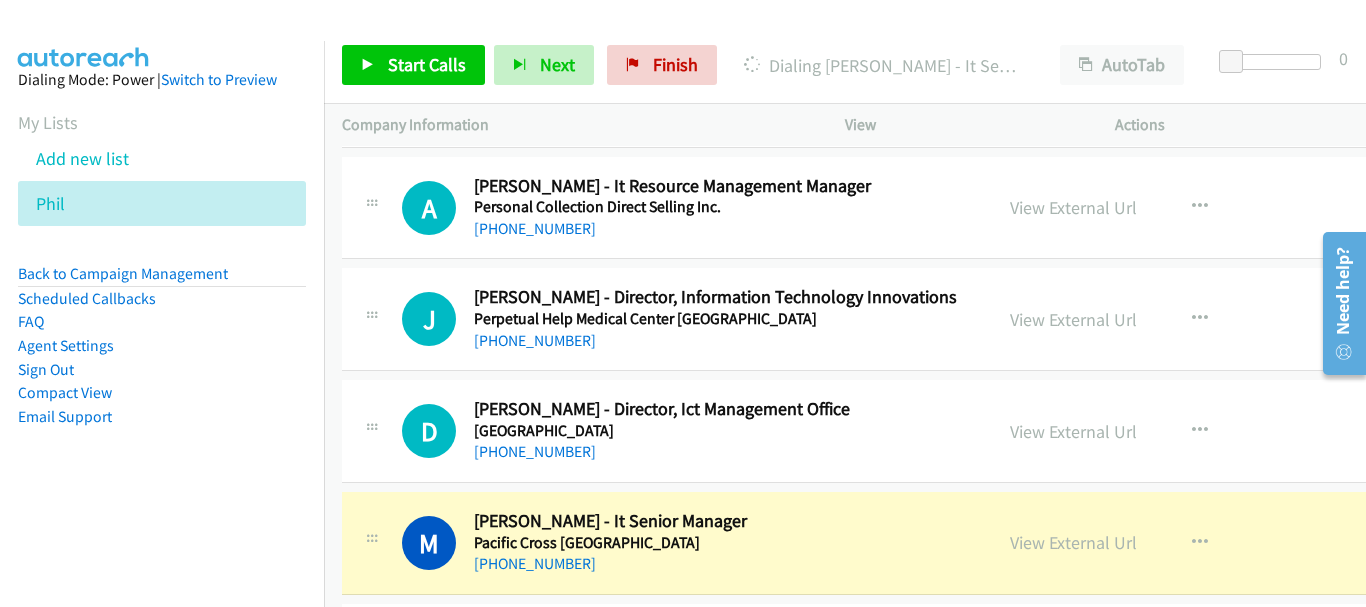 scroll, scrollTop: 13676, scrollLeft: 0, axis: vertical 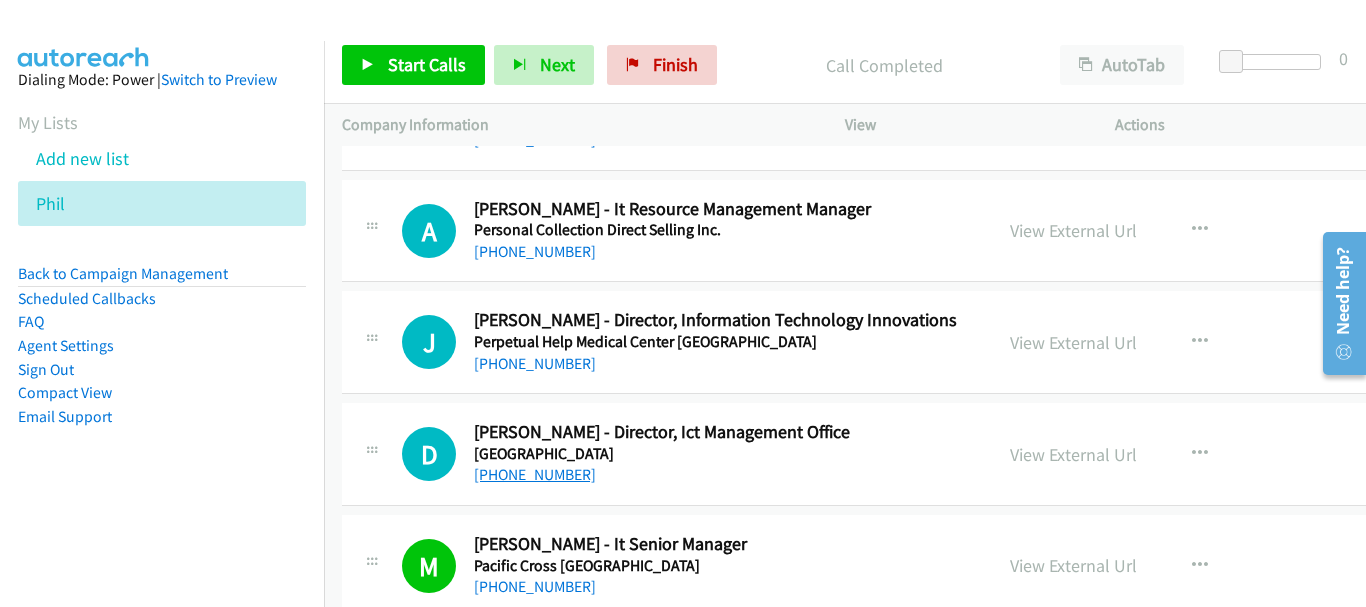click on "[PHONE_NUMBER]" at bounding box center [535, 474] 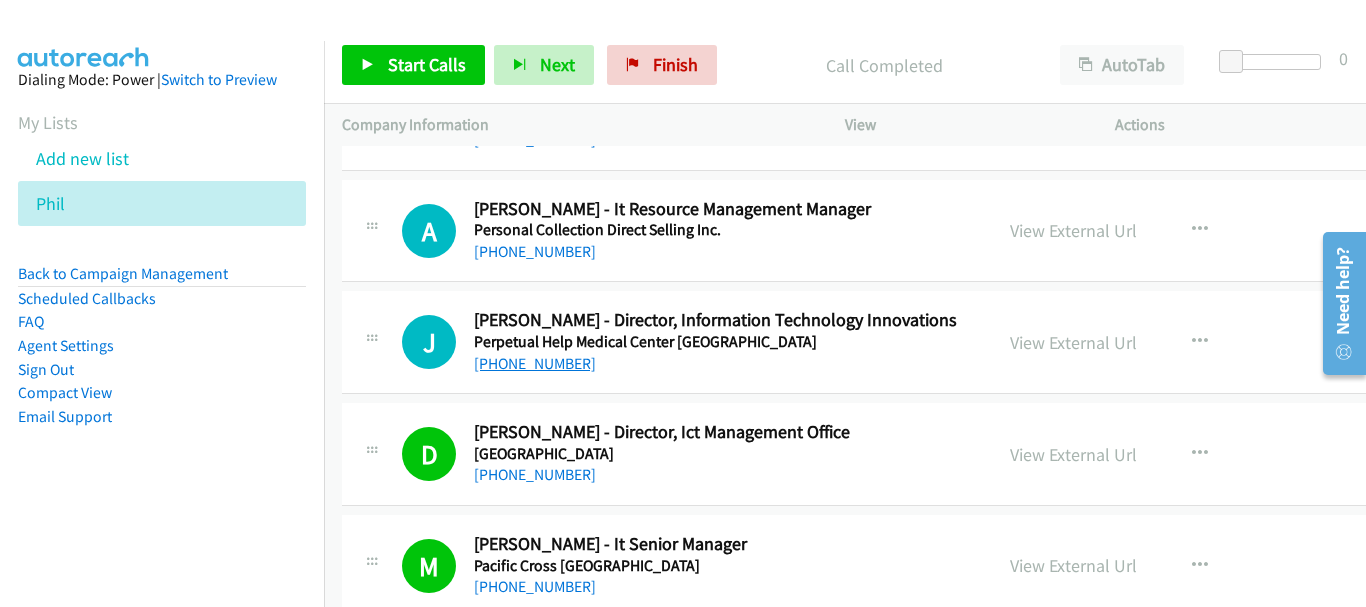 click on "[PHONE_NUMBER]" at bounding box center [535, 363] 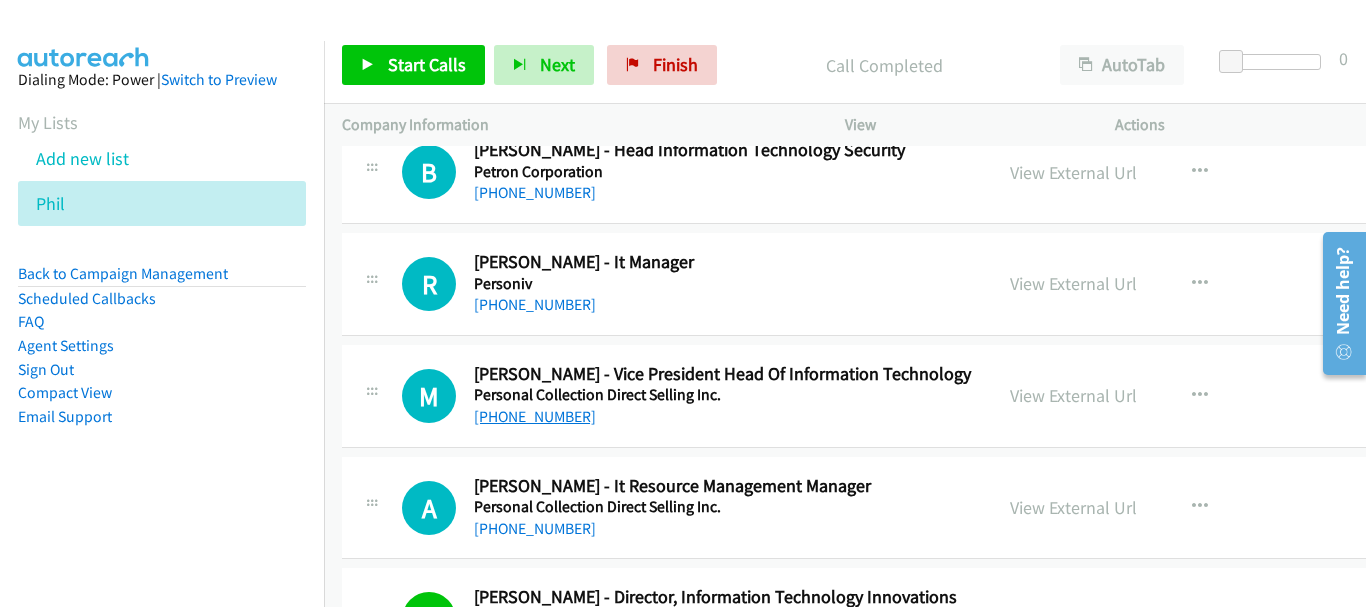 scroll, scrollTop: 13376, scrollLeft: 0, axis: vertical 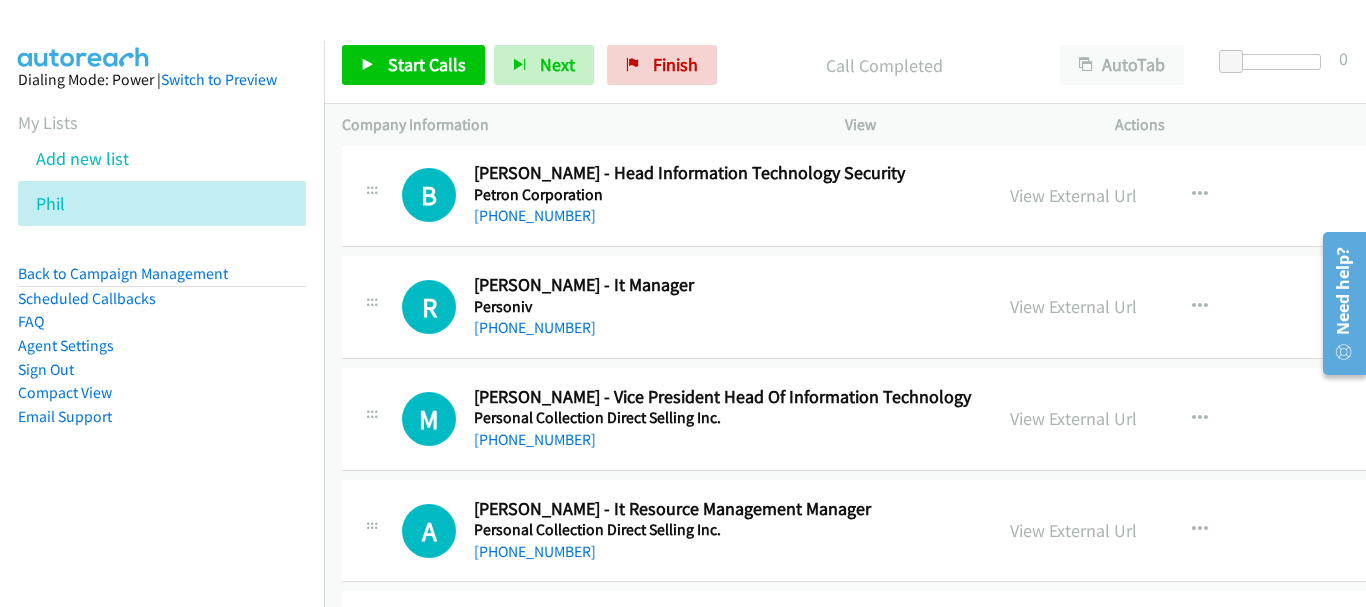click on "[PHONE_NUMBER]" at bounding box center (723, 440) 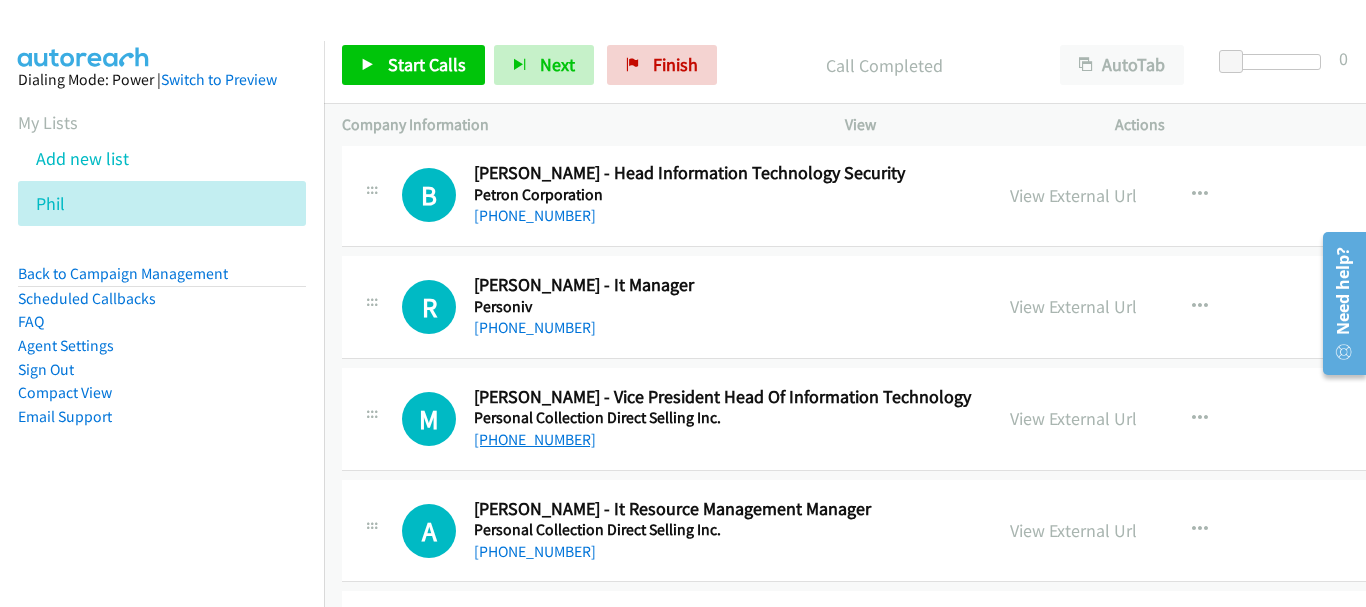 click on "[PHONE_NUMBER]" at bounding box center (535, 439) 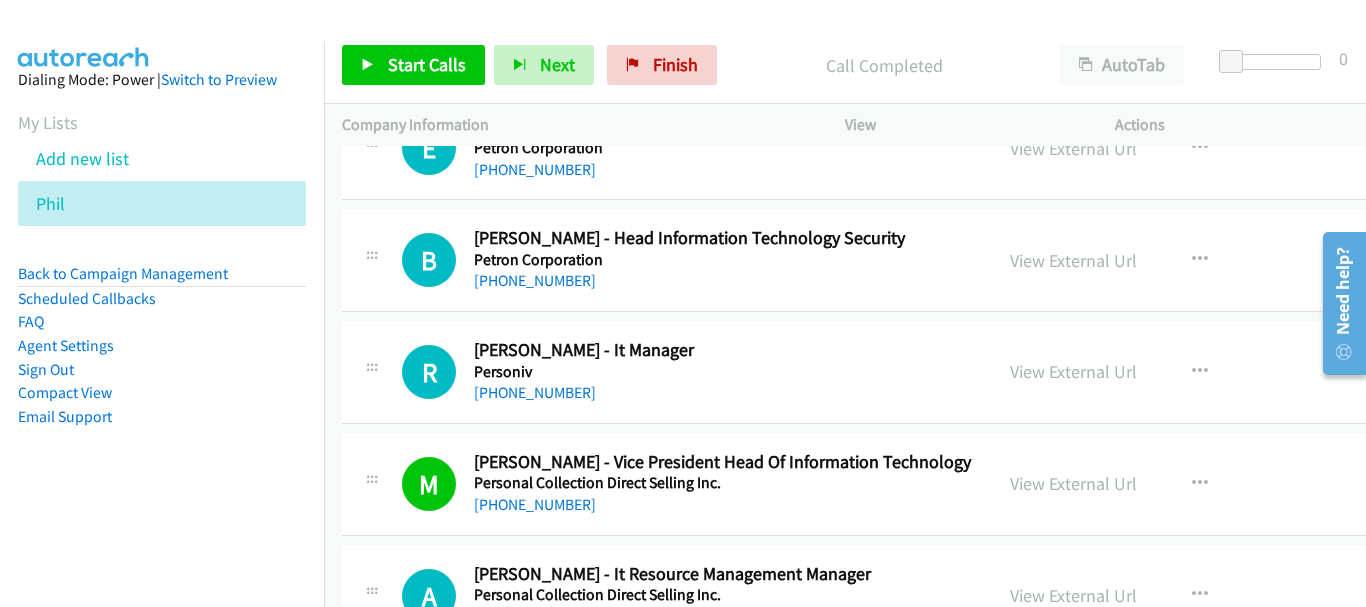 scroll, scrollTop: 13276, scrollLeft: 0, axis: vertical 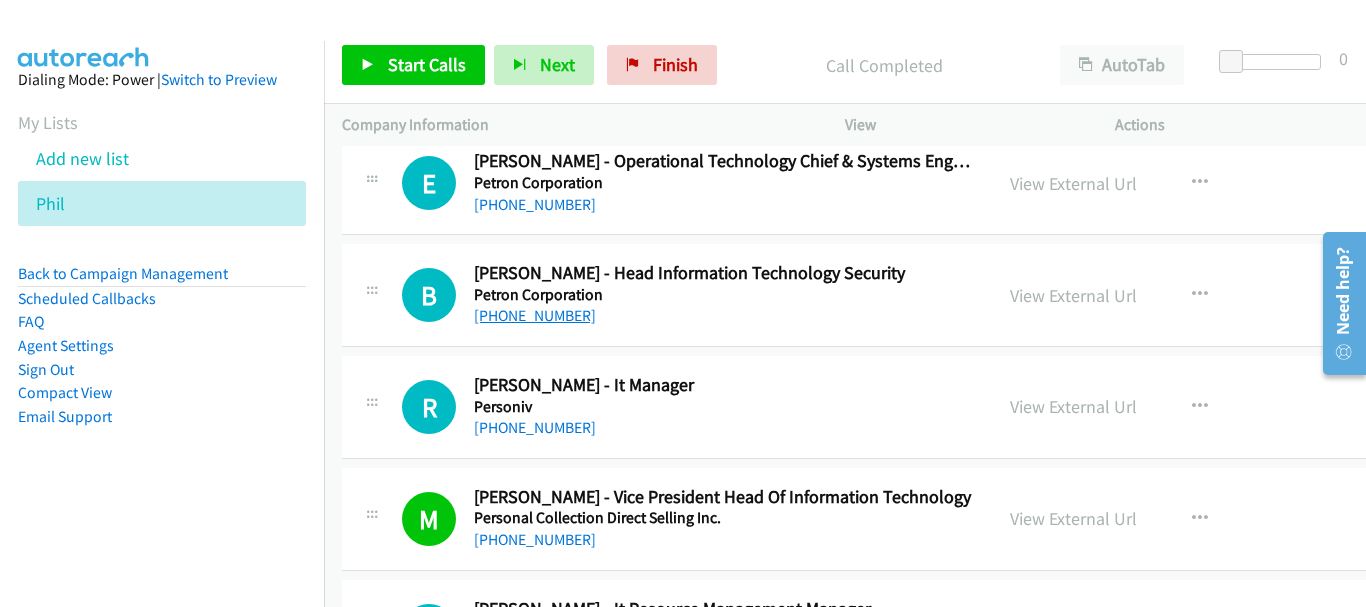 click on "[PHONE_NUMBER]" at bounding box center (535, 315) 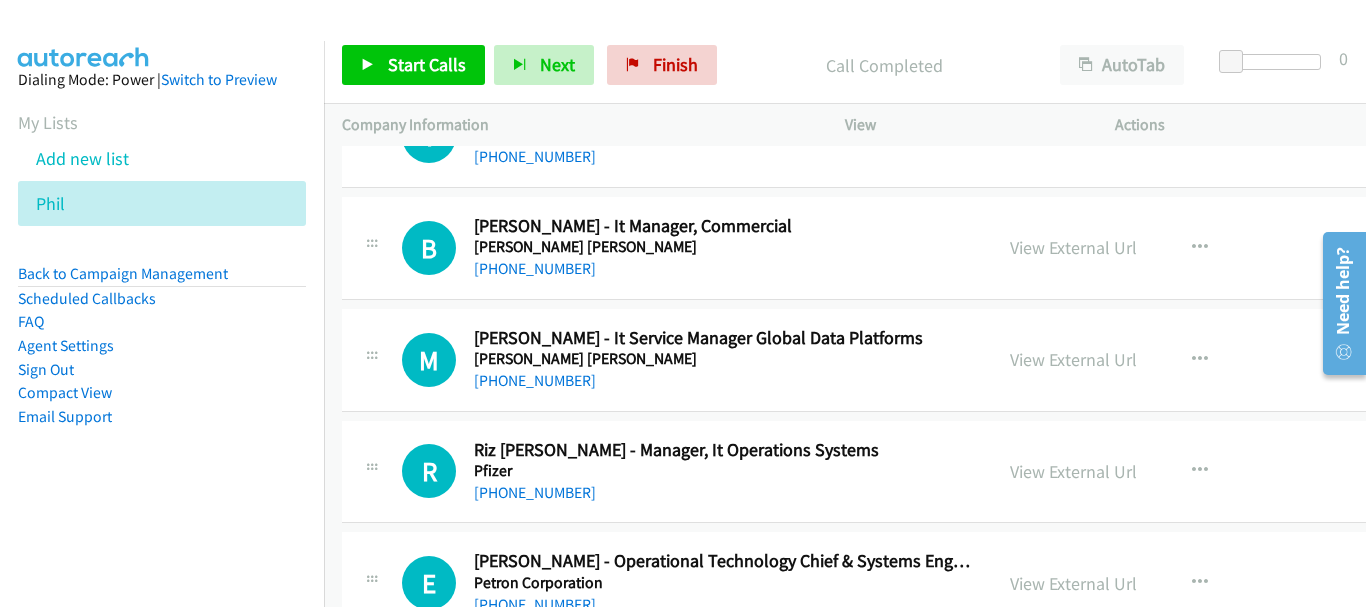 scroll, scrollTop: 12676, scrollLeft: 0, axis: vertical 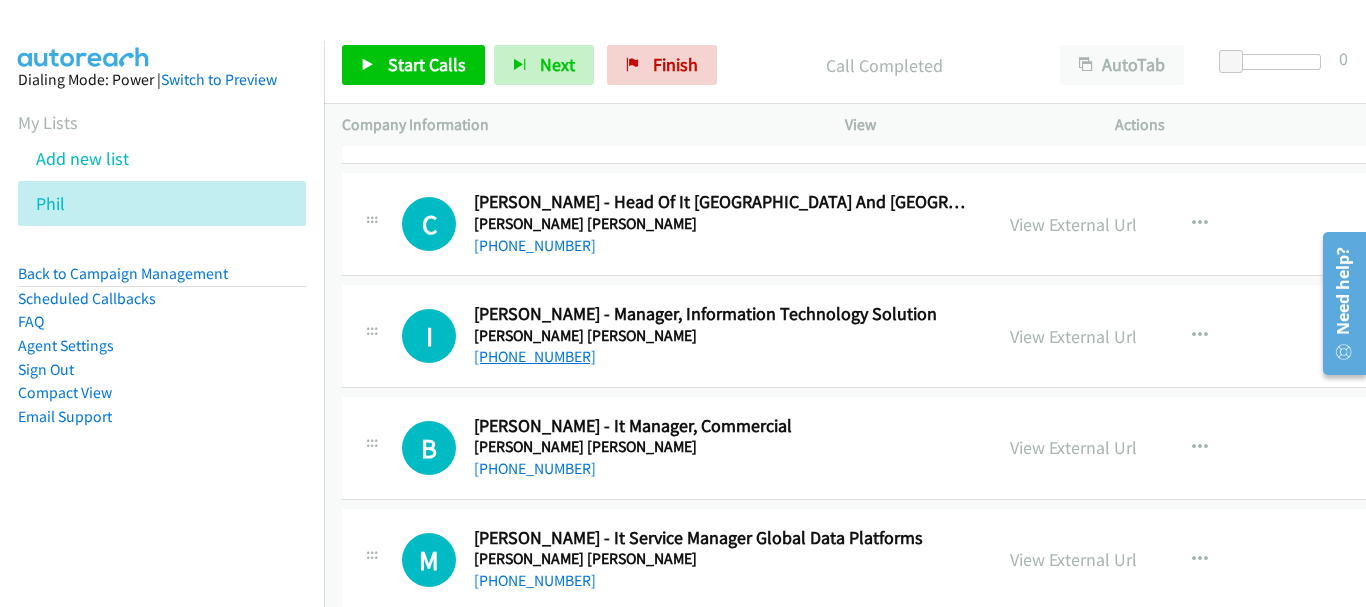click on "[PHONE_NUMBER]" at bounding box center (535, 356) 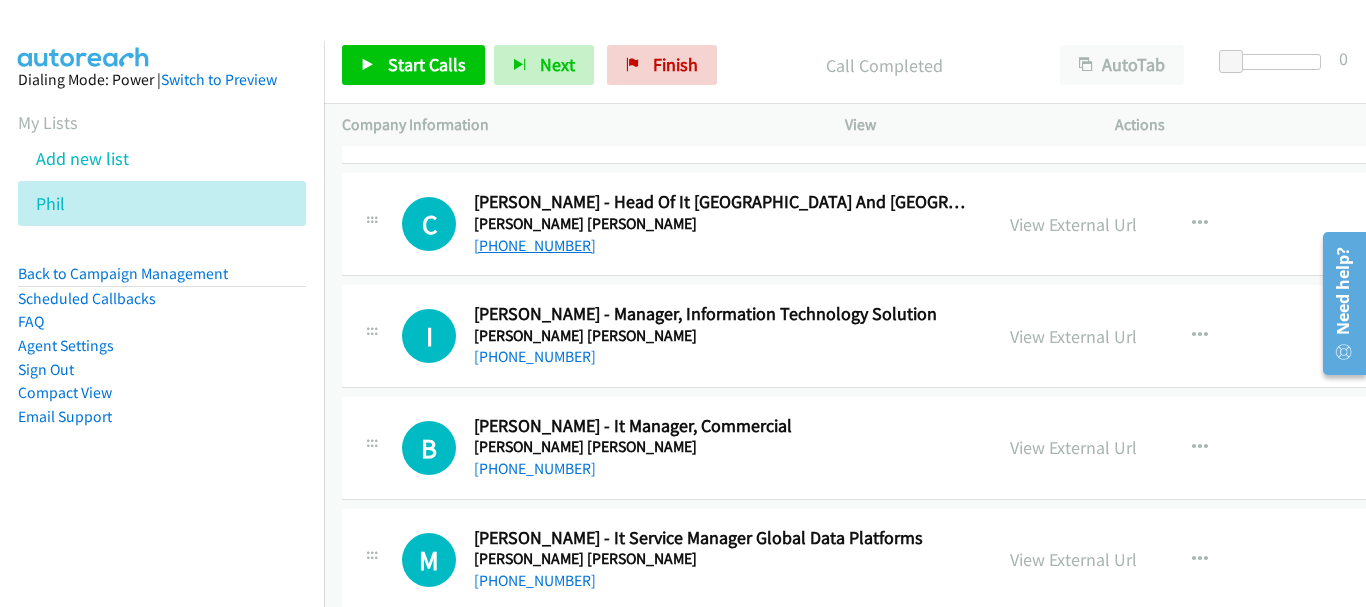 click on "[PHONE_NUMBER]" at bounding box center [535, 245] 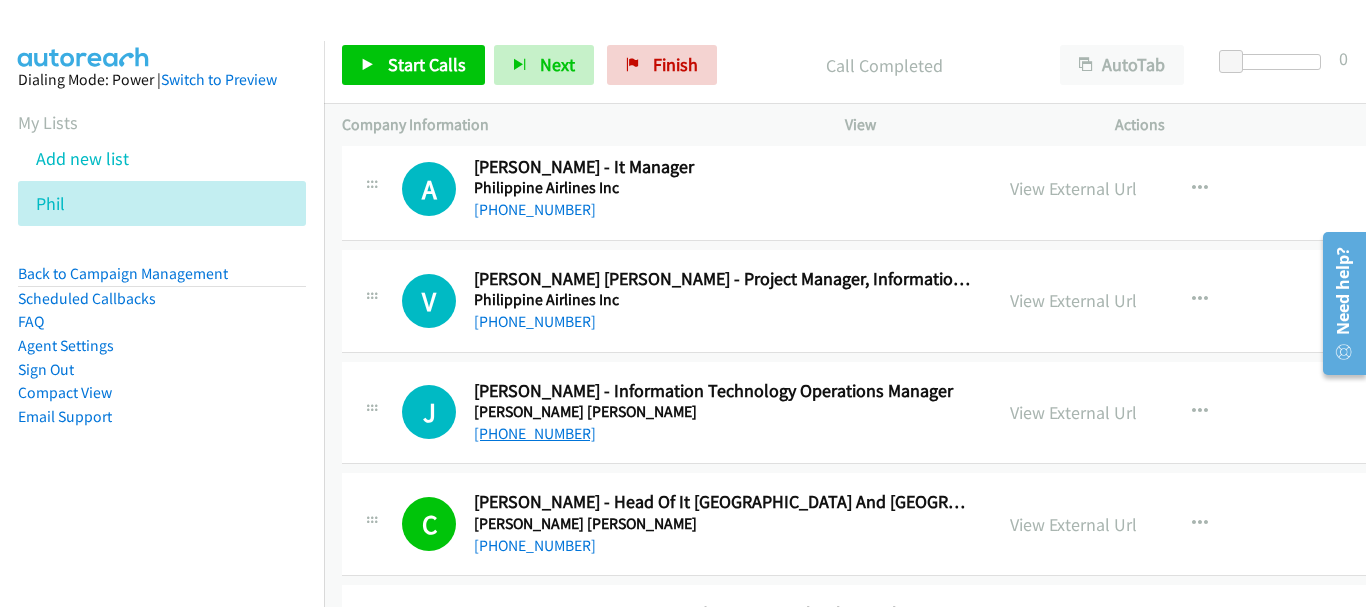 scroll, scrollTop: 12276, scrollLeft: 0, axis: vertical 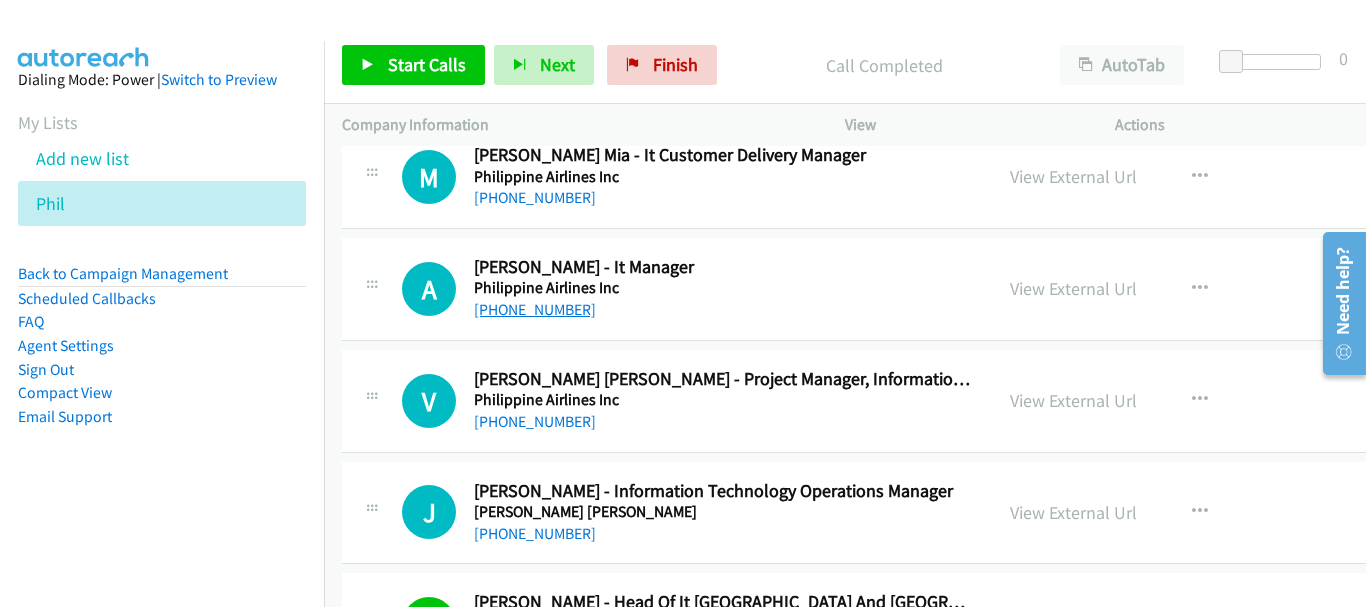 click on "[PHONE_NUMBER]" at bounding box center [535, 309] 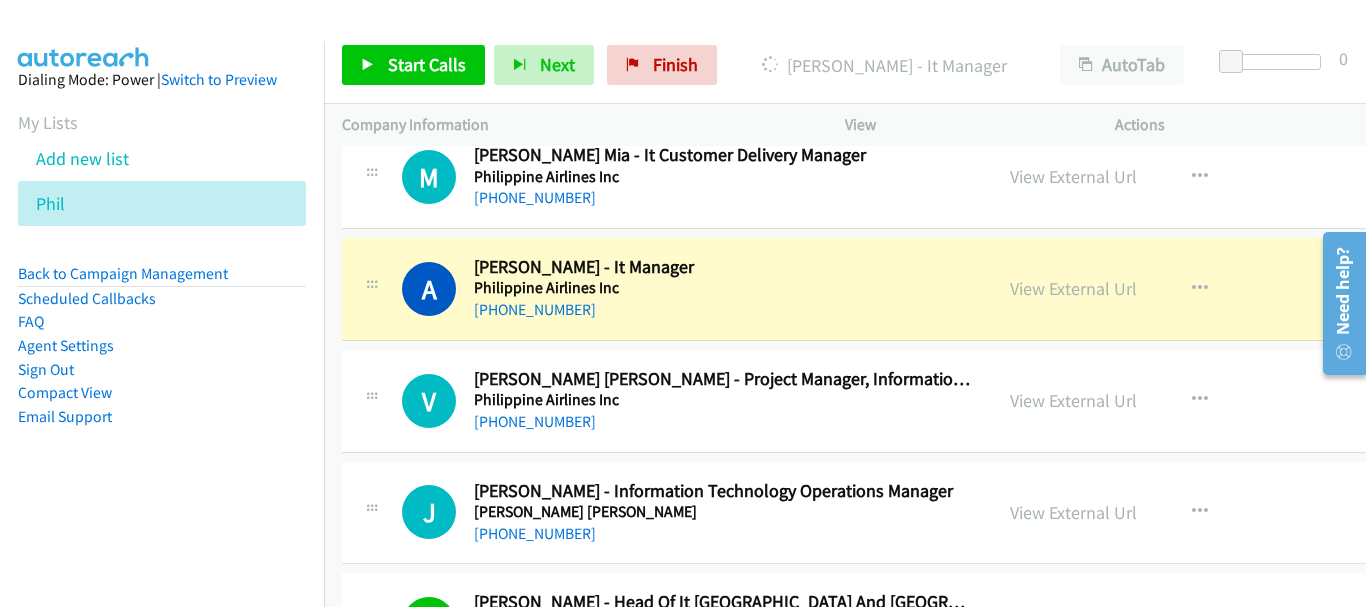 click on "M
Callback Scheduled
[PERSON_NAME] Mia - It Customer Delivery Manager
Philippine Airlines Inc
[GEOGRAPHIC_DATA]/[GEOGRAPHIC_DATA]
[PHONE_NUMBER]
View External Url
View External Url
Schedule/Manage Callback
Start Calls Here
Remove from list
Add to do not call list
Reset Call Status" at bounding box center [955, 178] 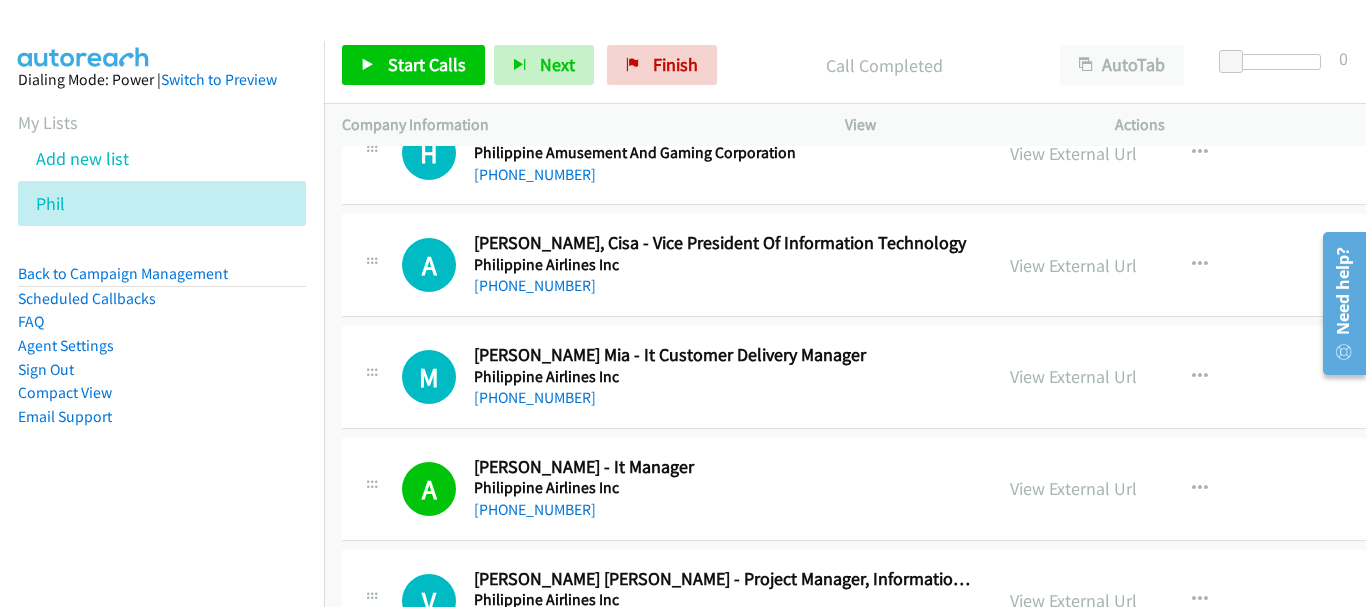 scroll, scrollTop: 11976, scrollLeft: 0, axis: vertical 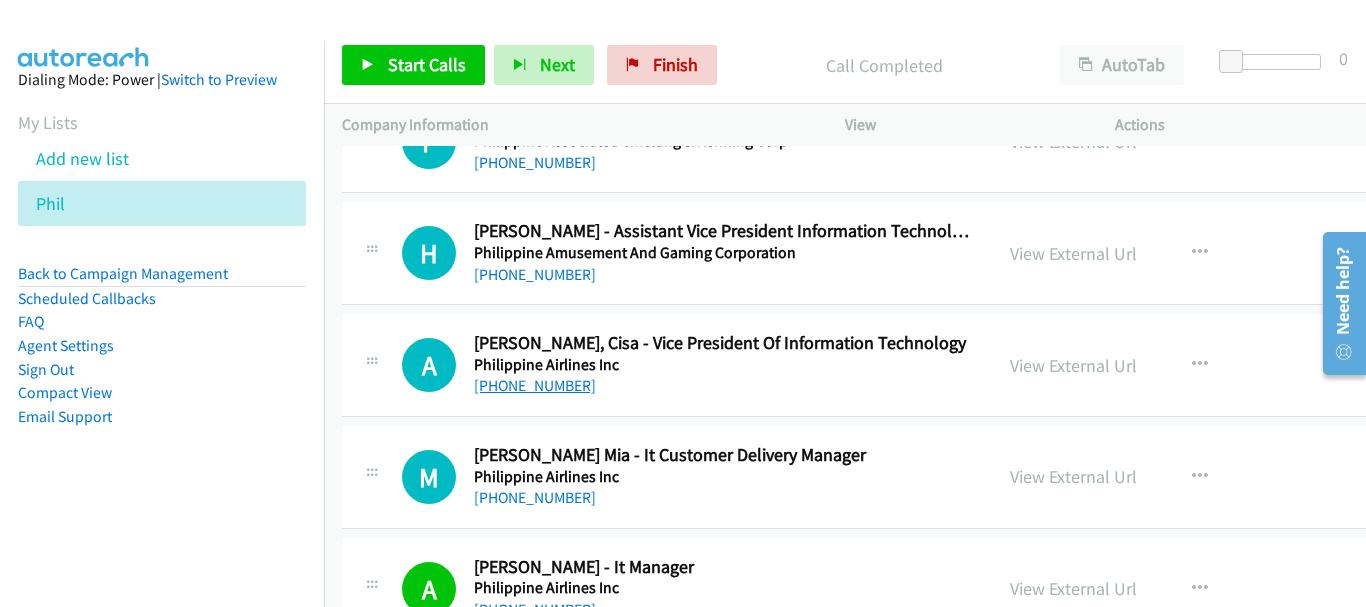 click on "[PHONE_NUMBER]" at bounding box center (535, 385) 